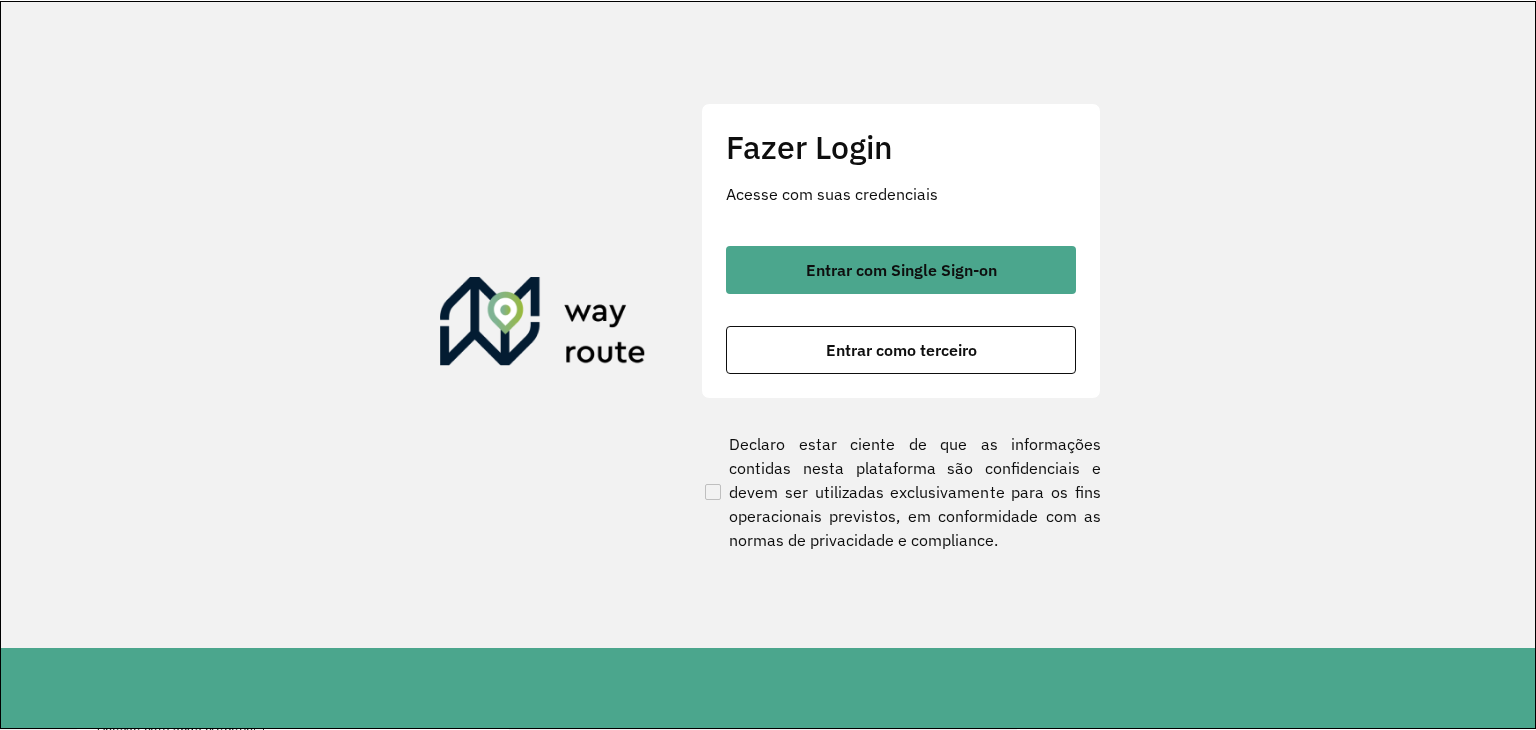 scroll, scrollTop: 0, scrollLeft: 0, axis: both 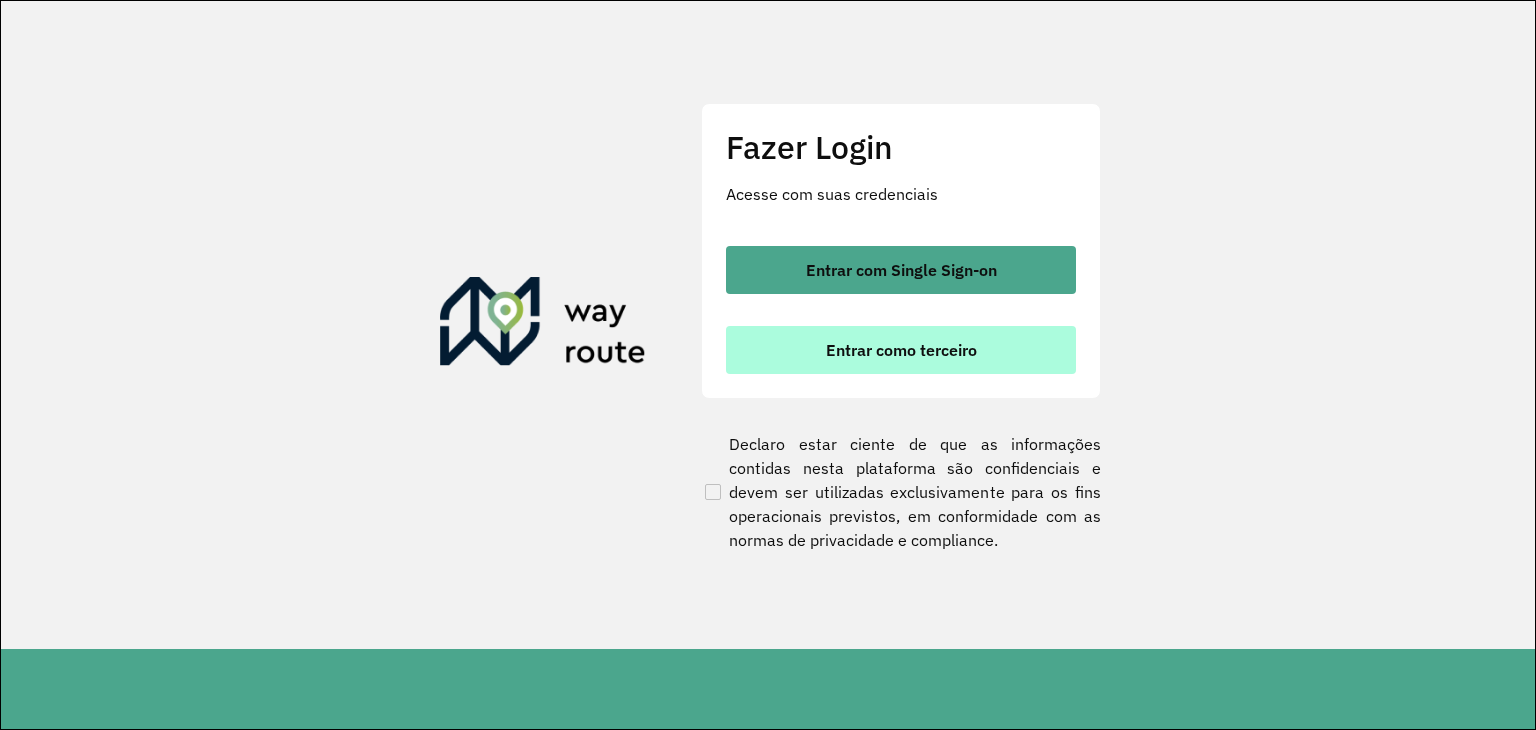 click on "Entrar como terceiro" at bounding box center (901, 350) 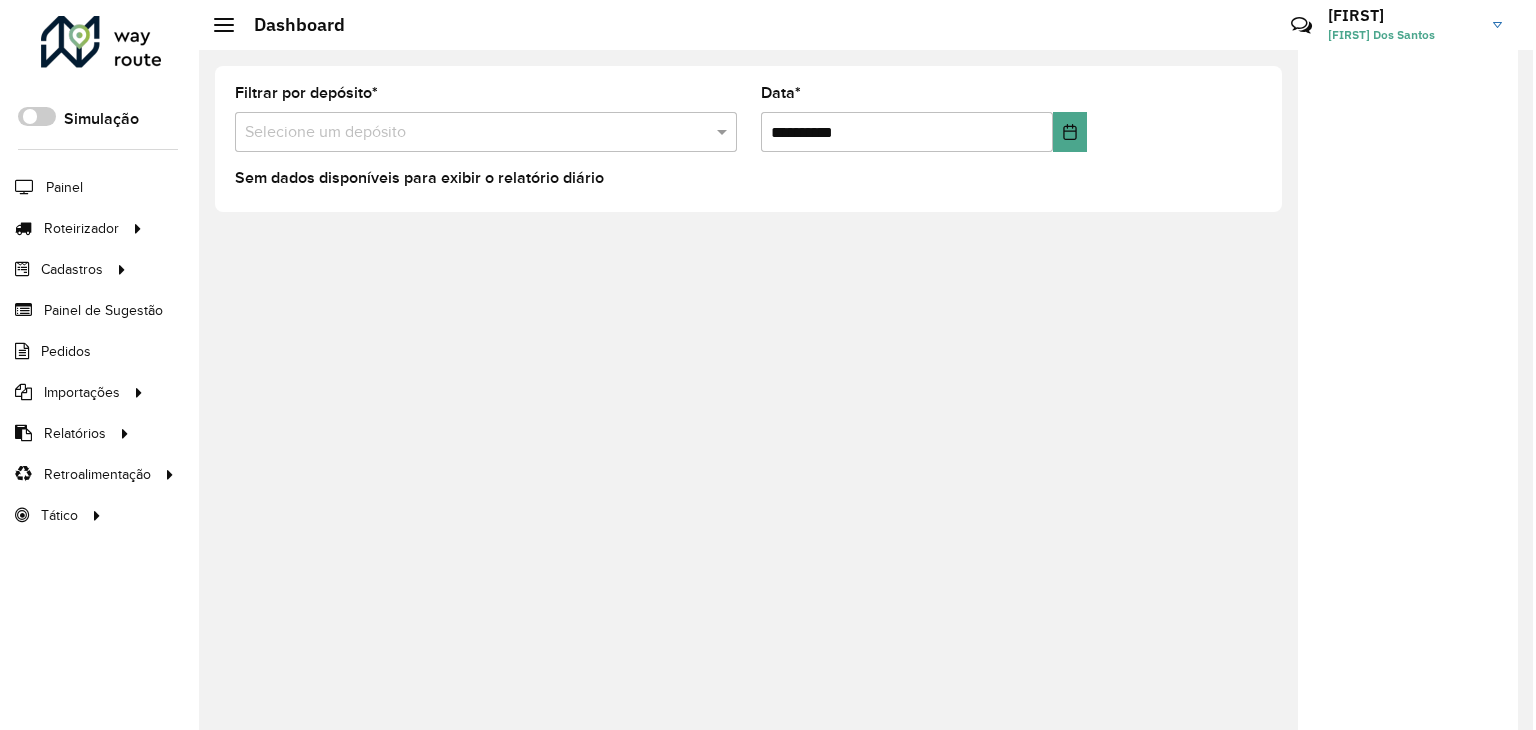 scroll, scrollTop: 0, scrollLeft: 0, axis: both 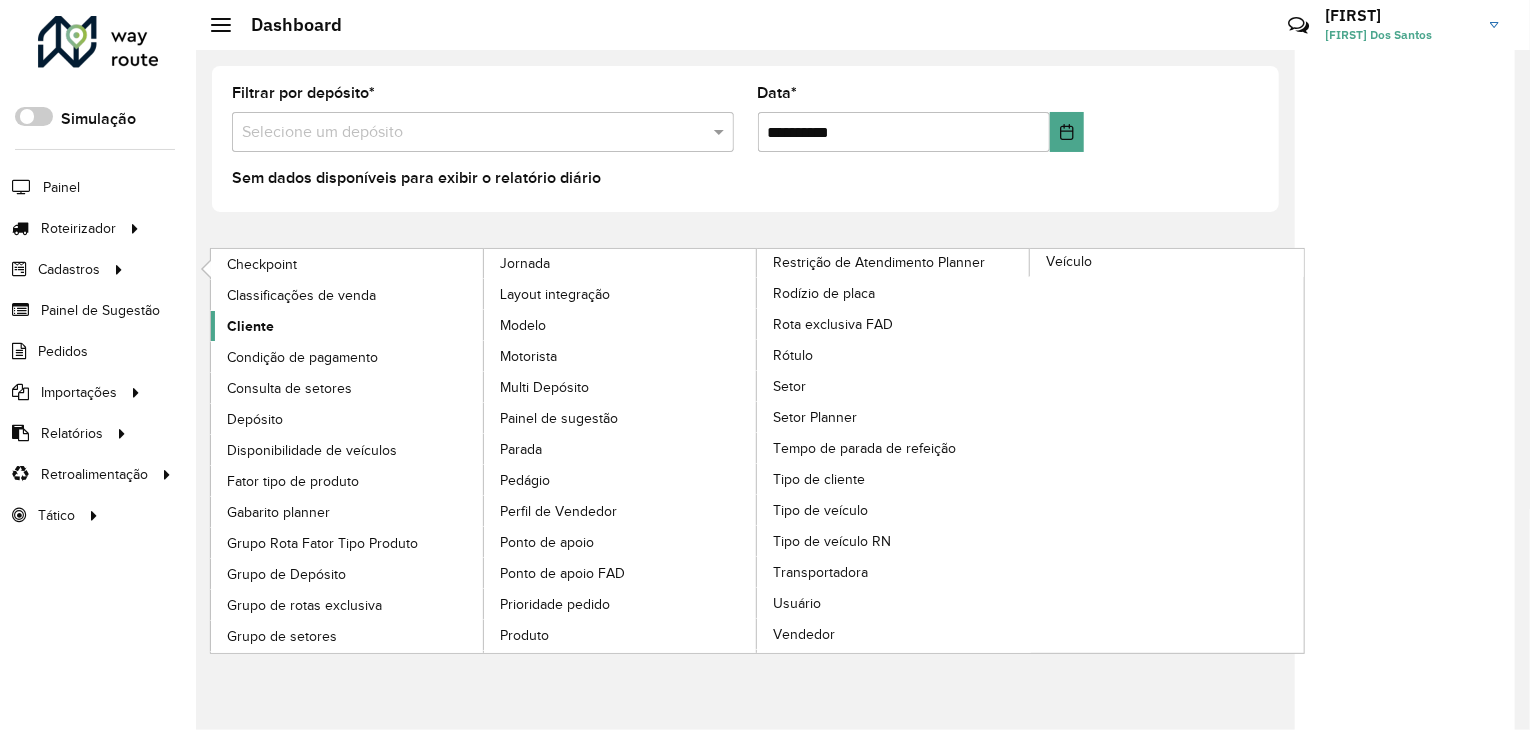 click on "Cliente" 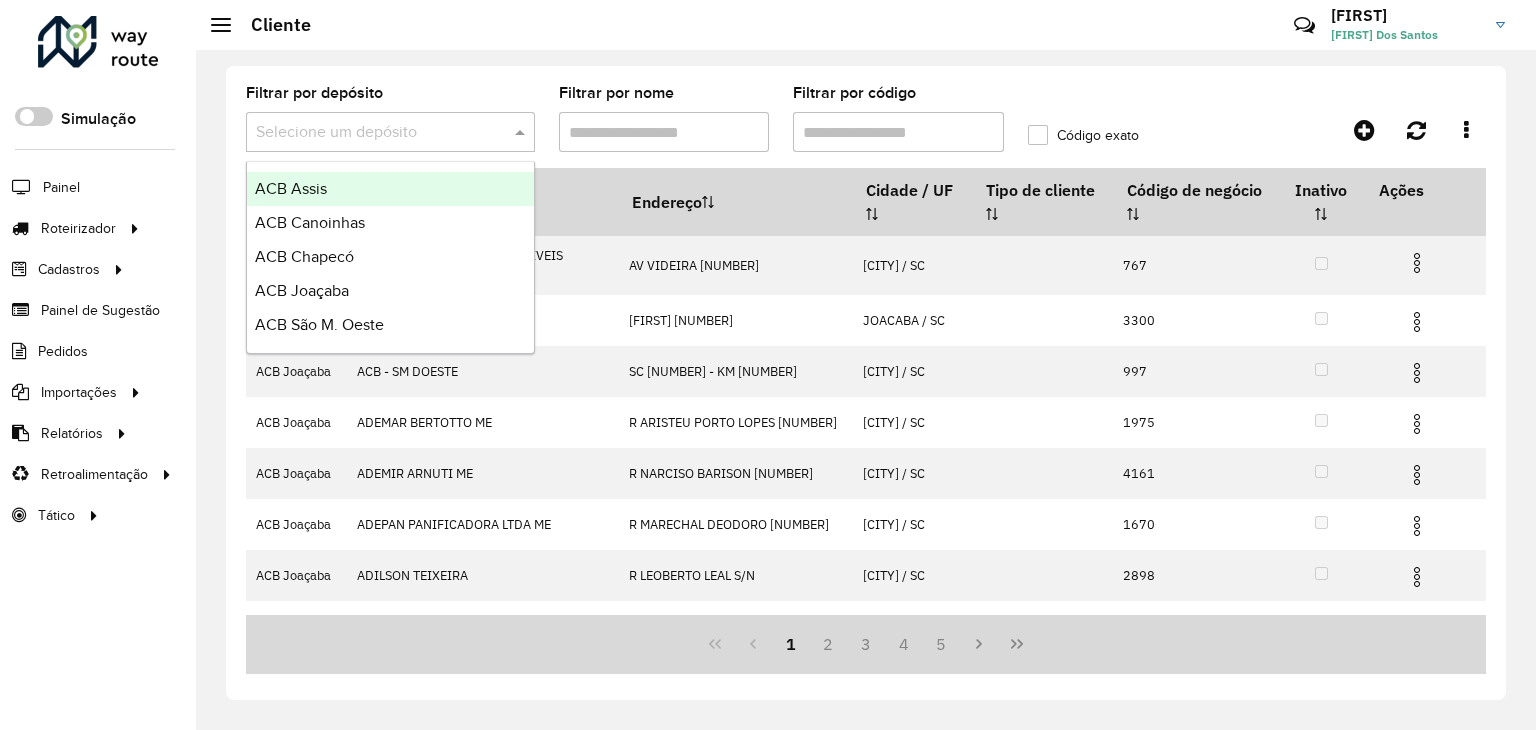 click at bounding box center [370, 133] 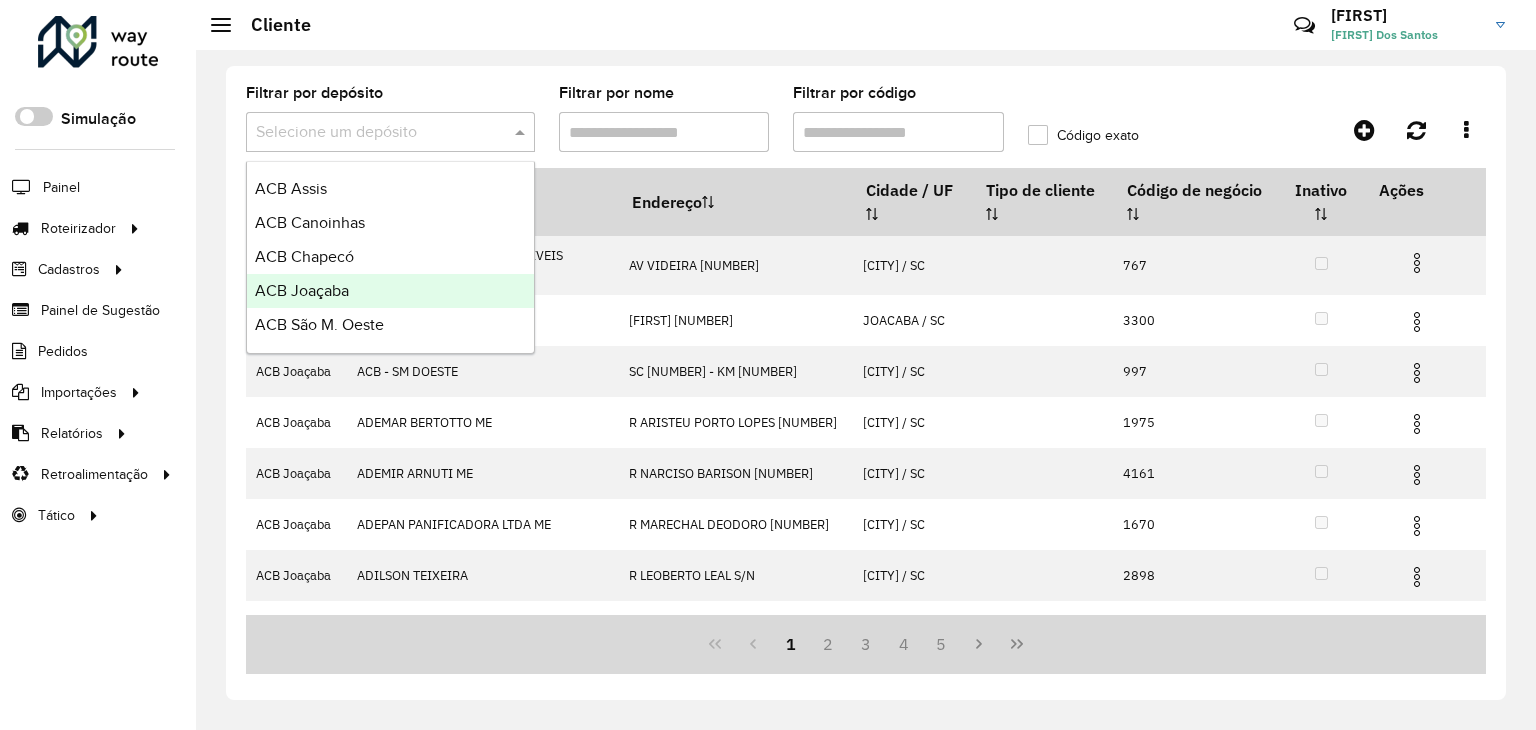 click on "ACB Joaçaba" at bounding box center [302, 290] 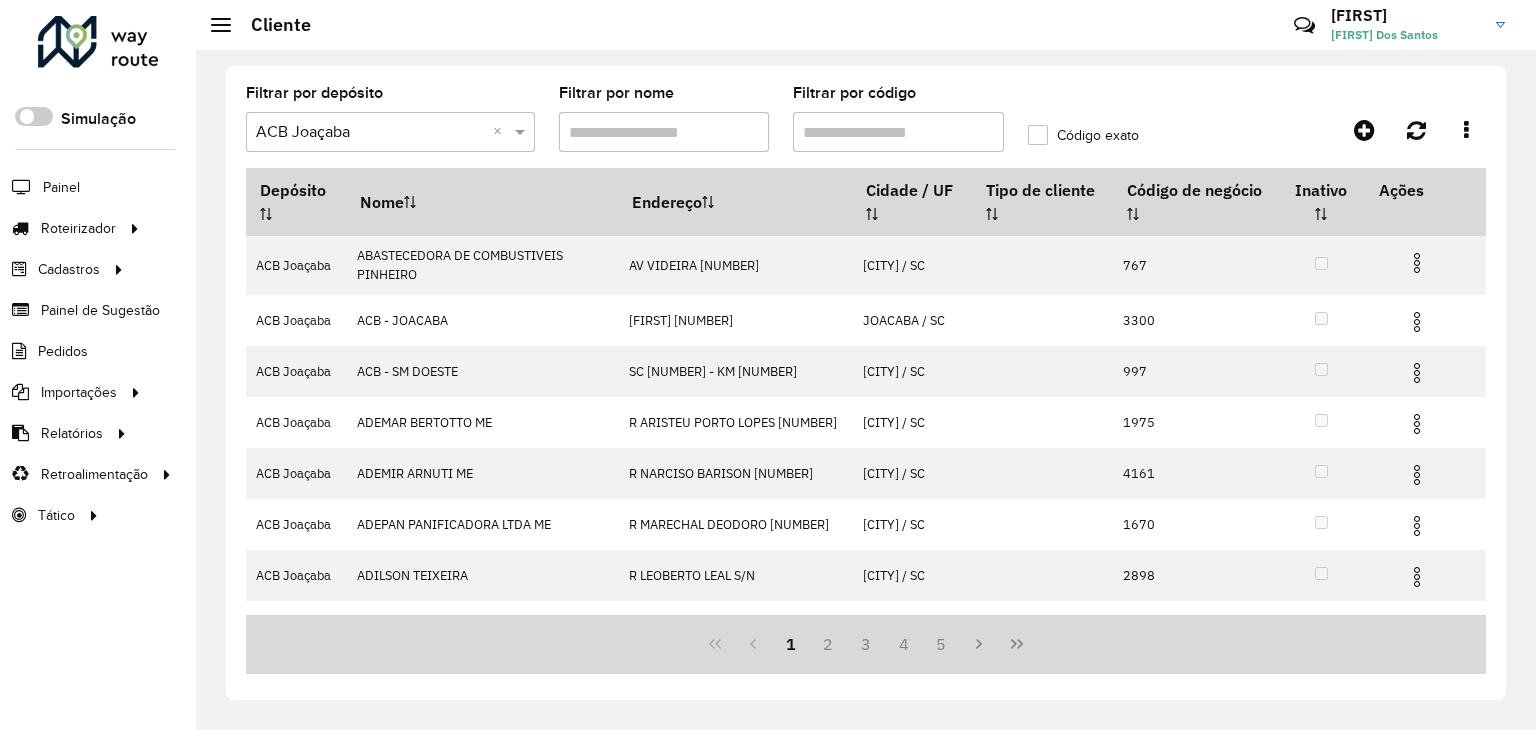 click on "Filtrar por código" at bounding box center (898, 132) 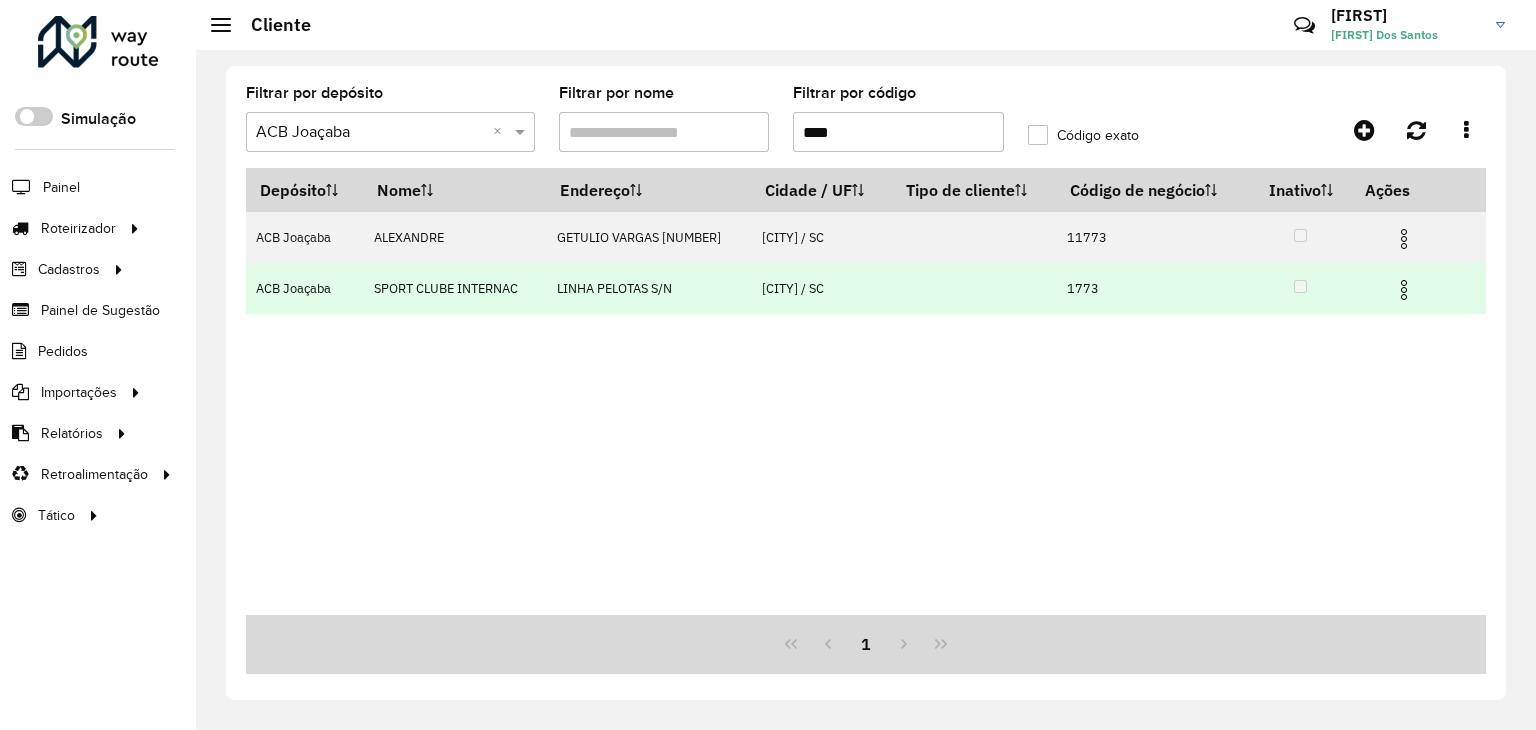 type on "****" 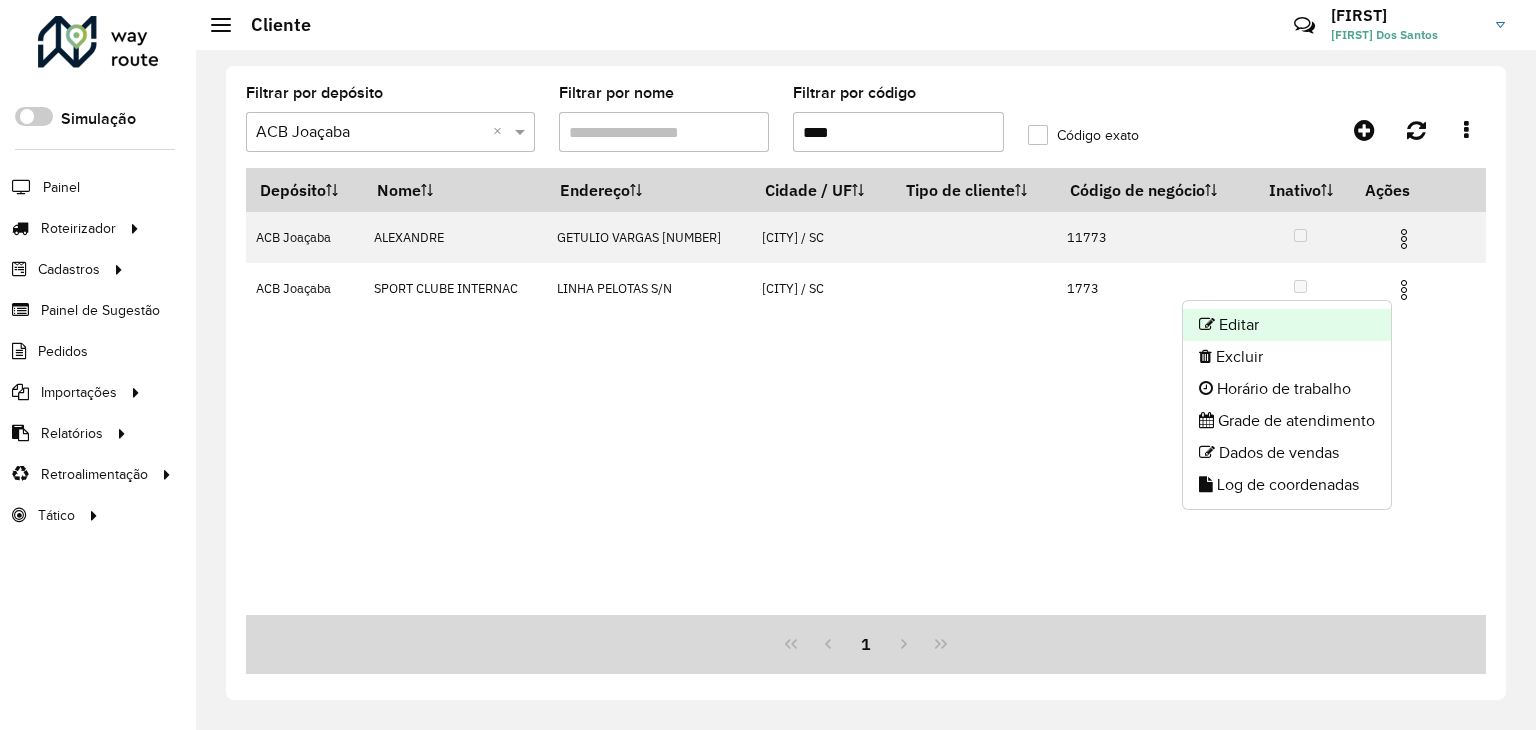 click on "Editar" 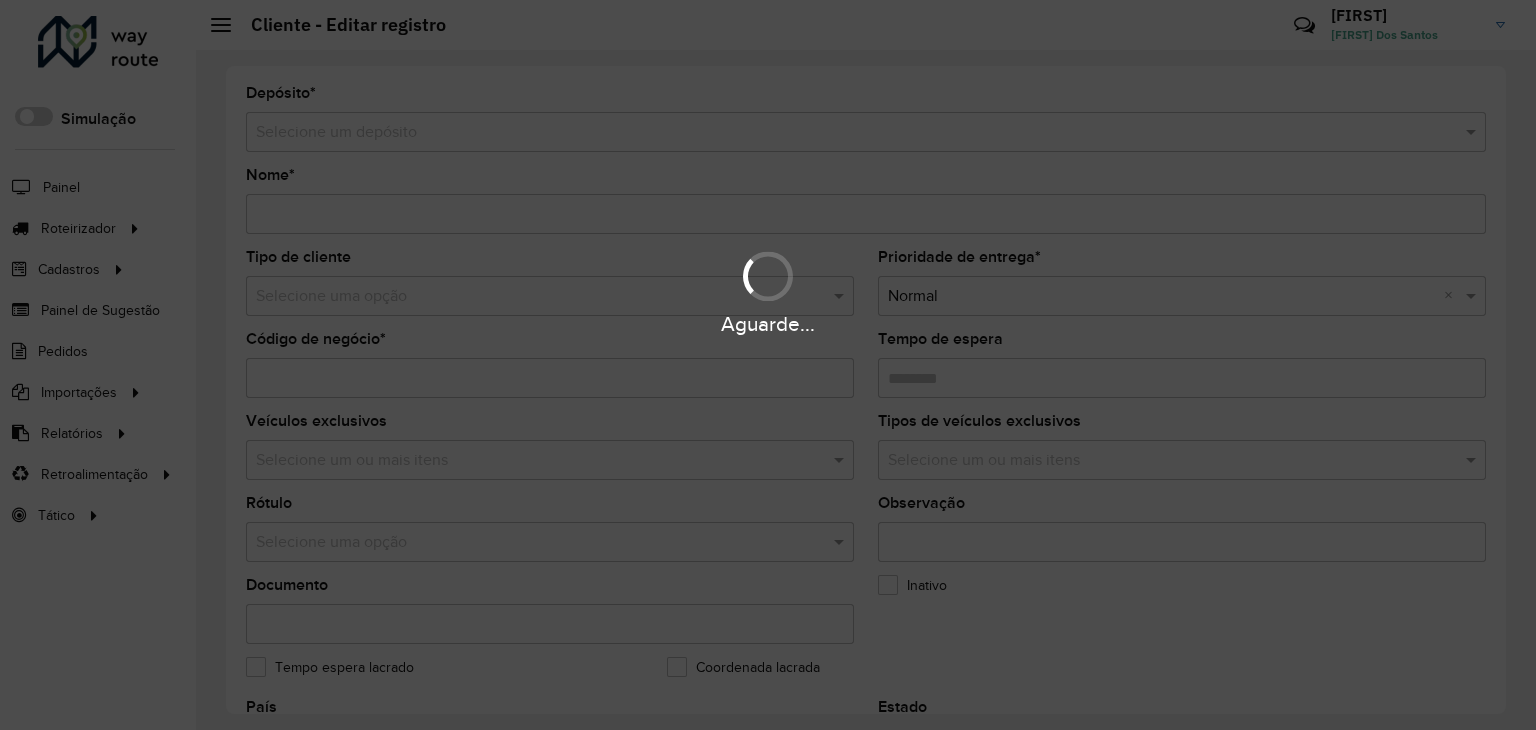 type on "**********" 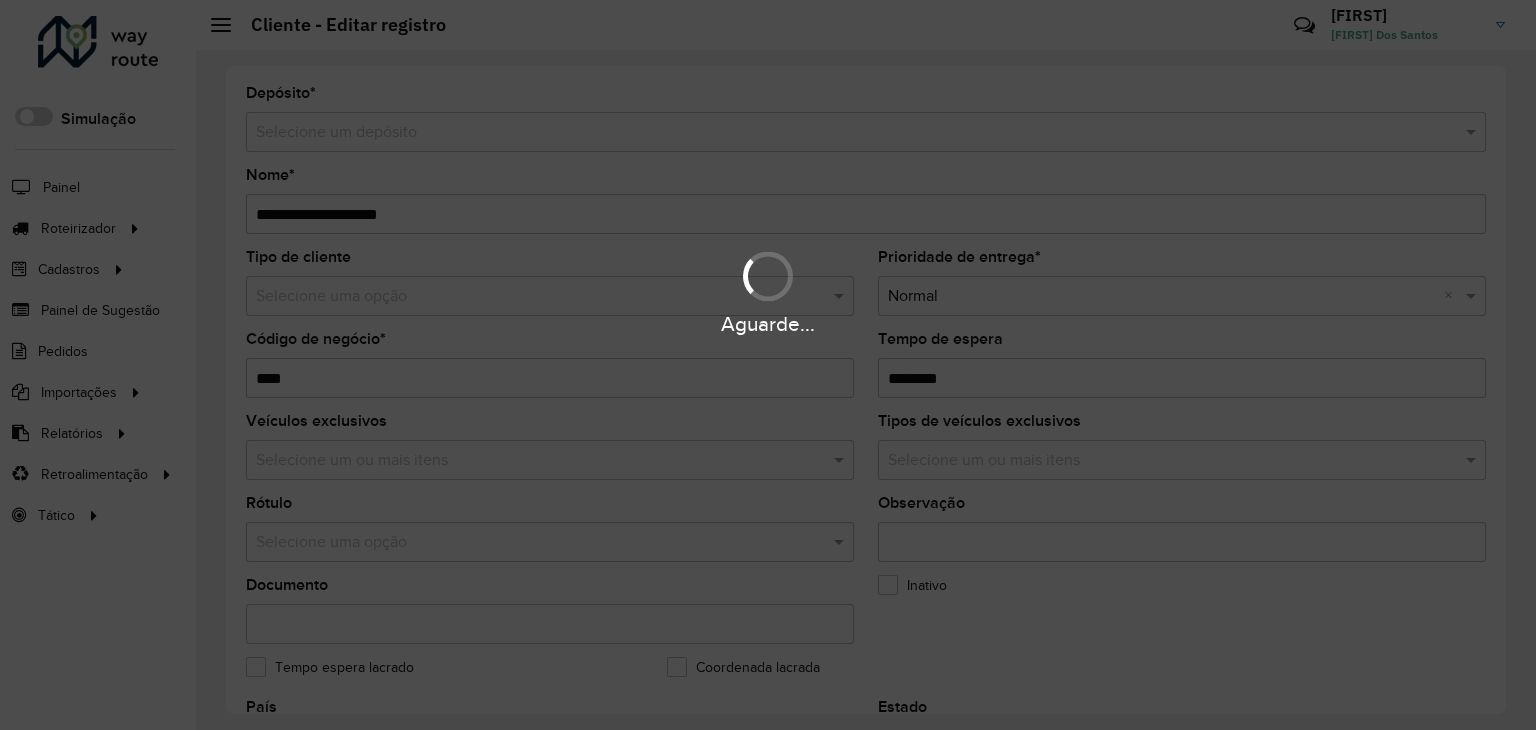 type on "*********" 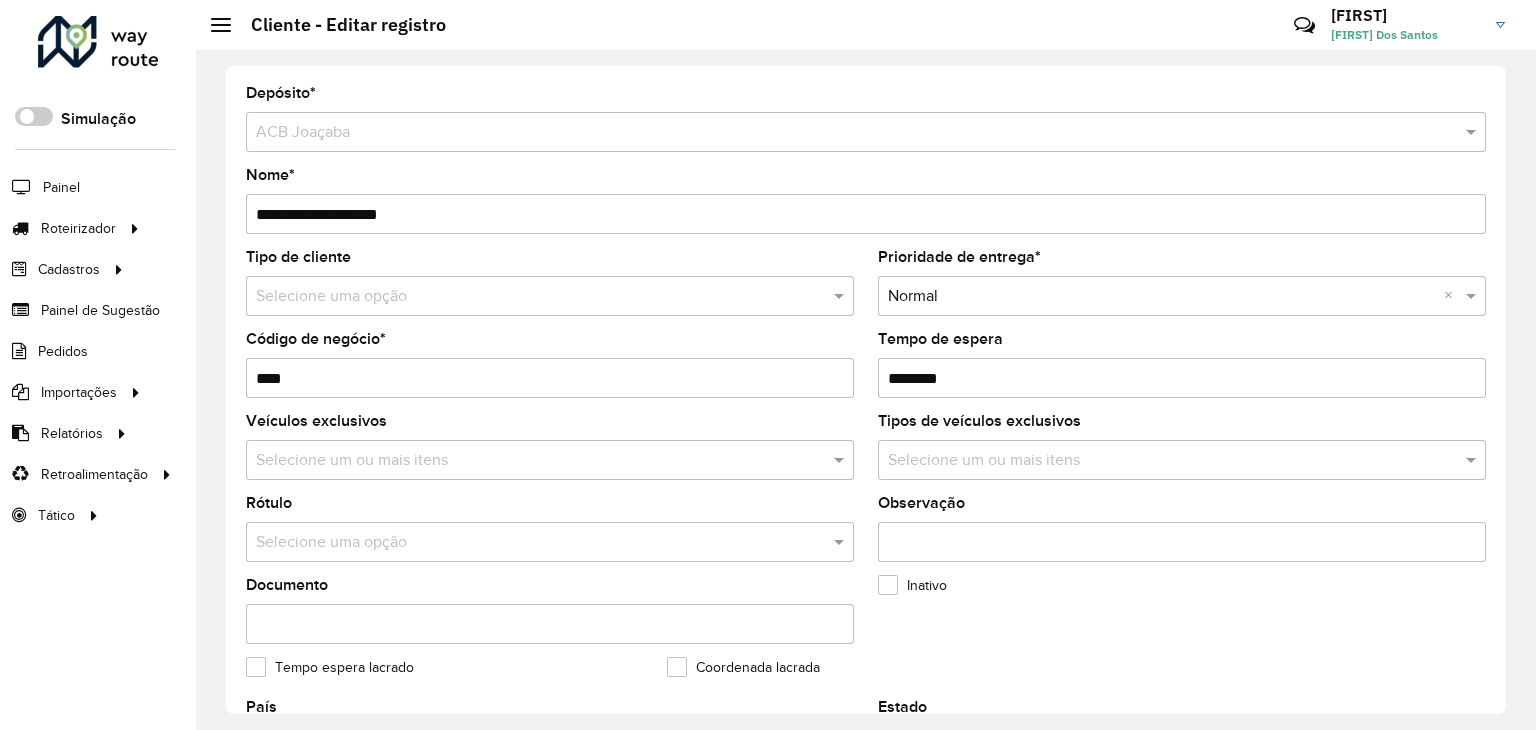 scroll, scrollTop: 750, scrollLeft: 0, axis: vertical 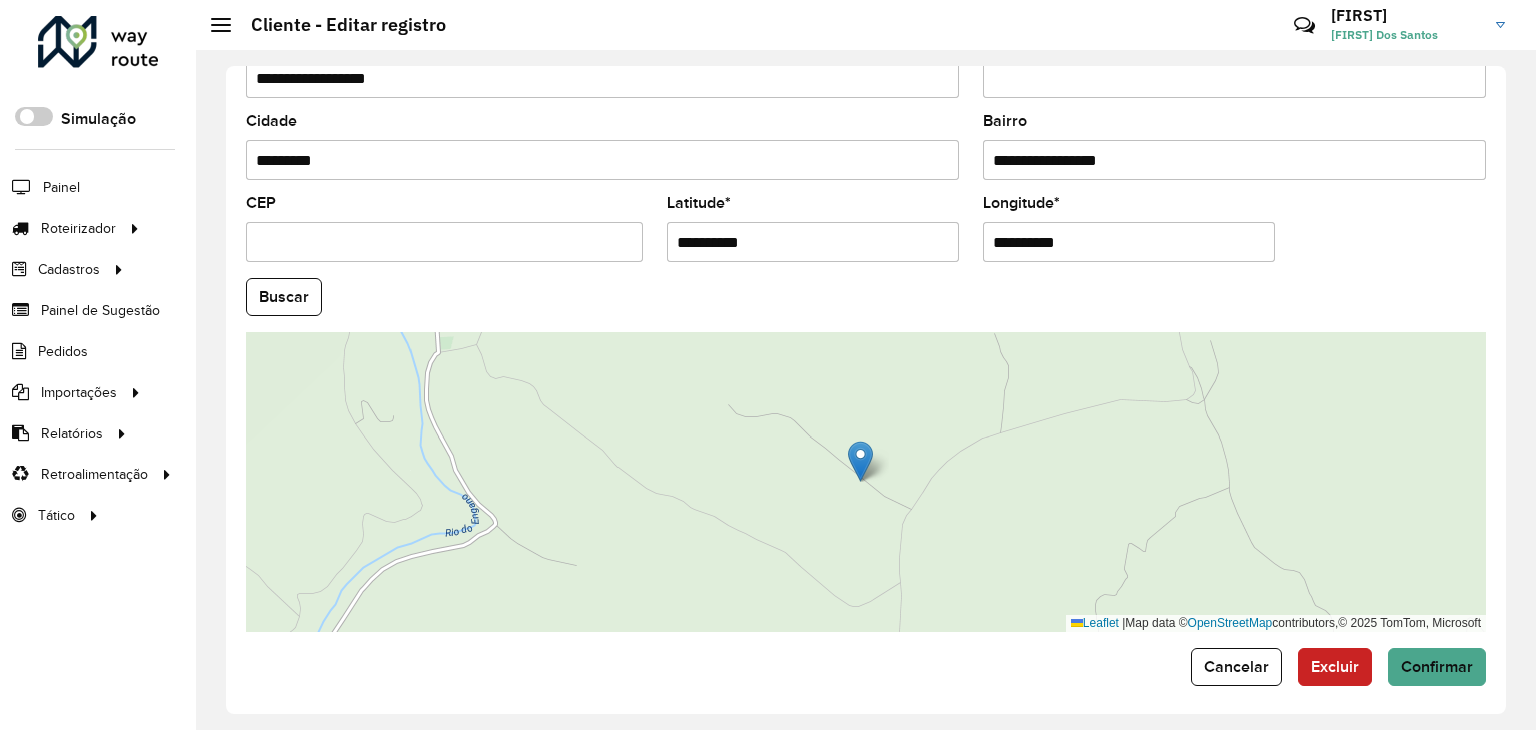 drag, startPoint x: 656, startPoint y: 248, endPoint x: 616, endPoint y: 251, distance: 40.112343 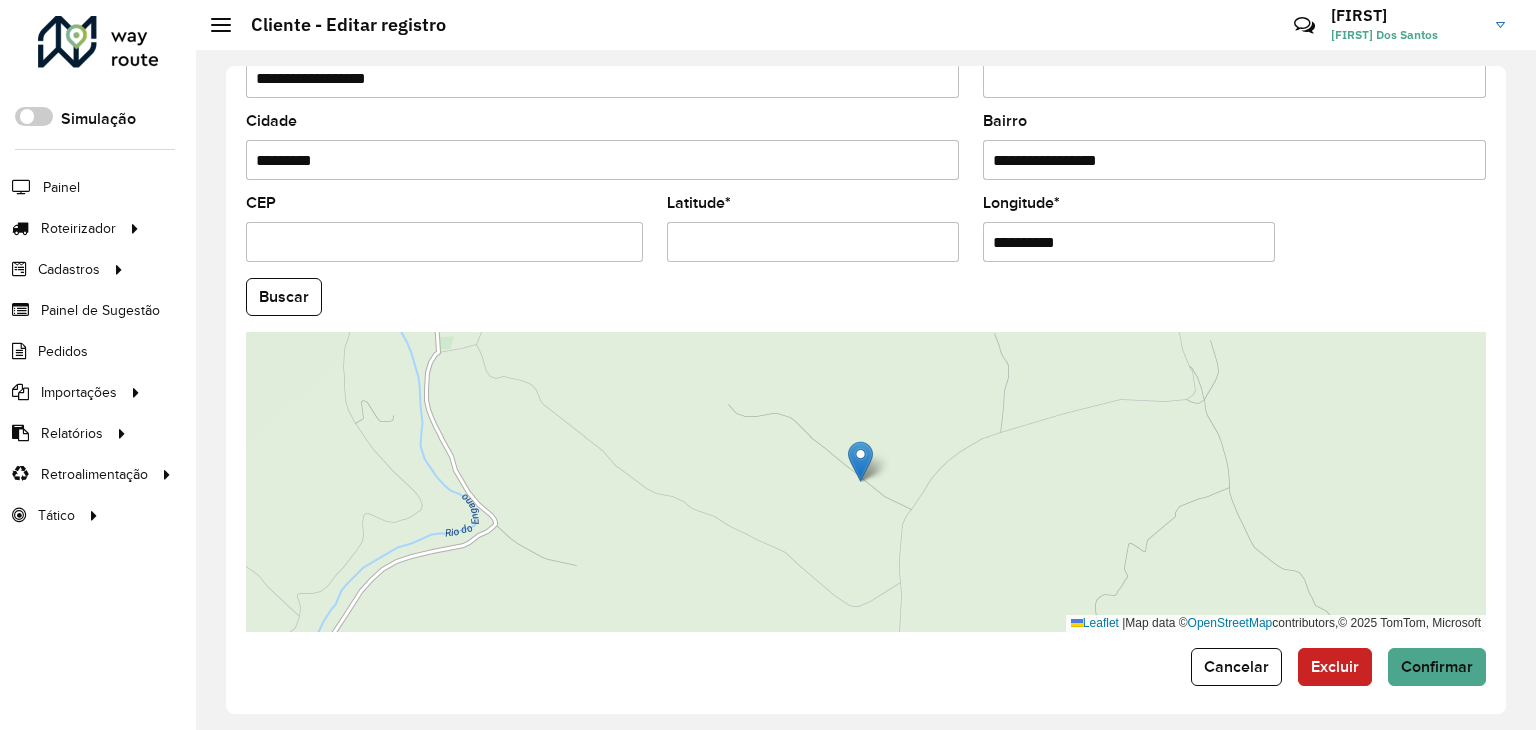 type 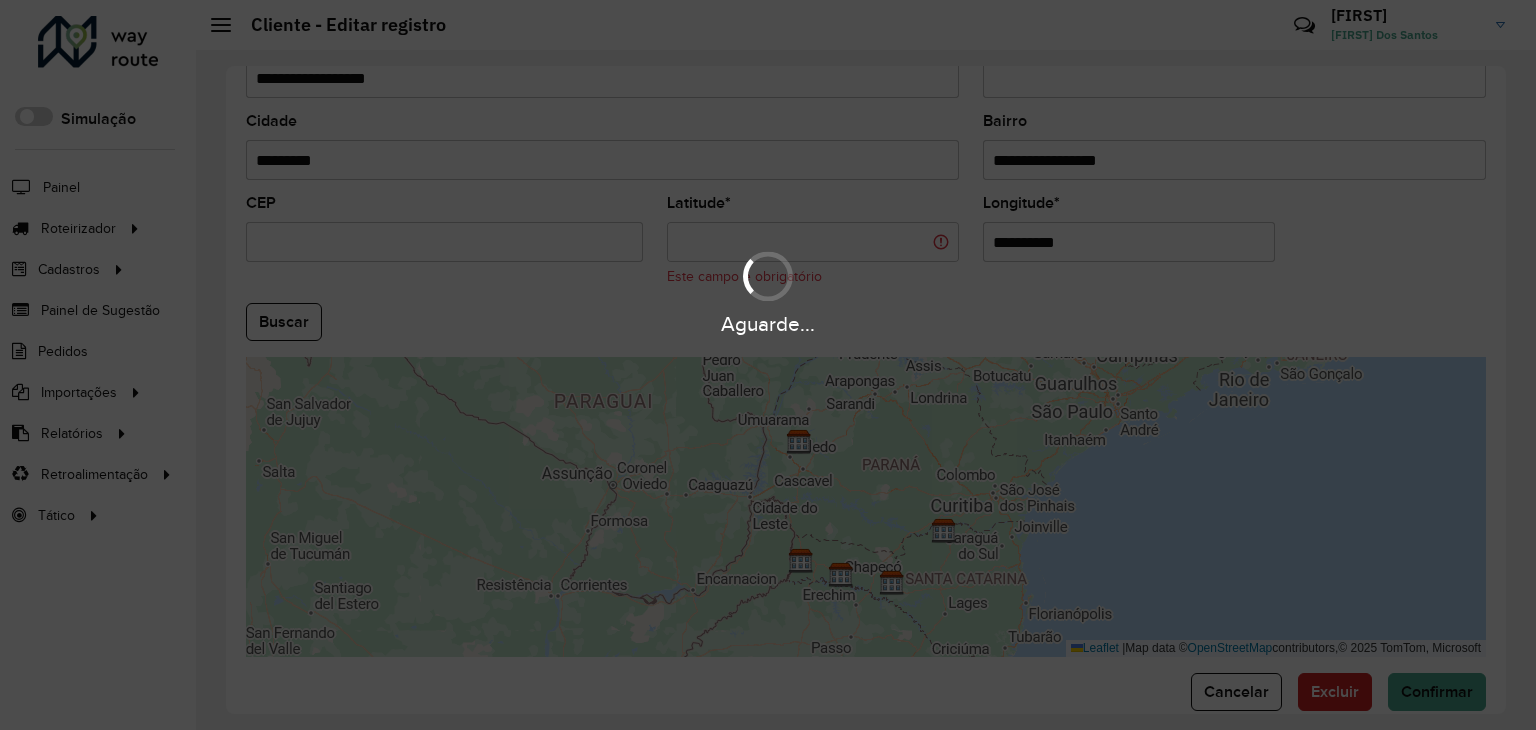 drag, startPoint x: 1127, startPoint y: 244, endPoint x: 812, endPoint y: 237, distance: 315.07776 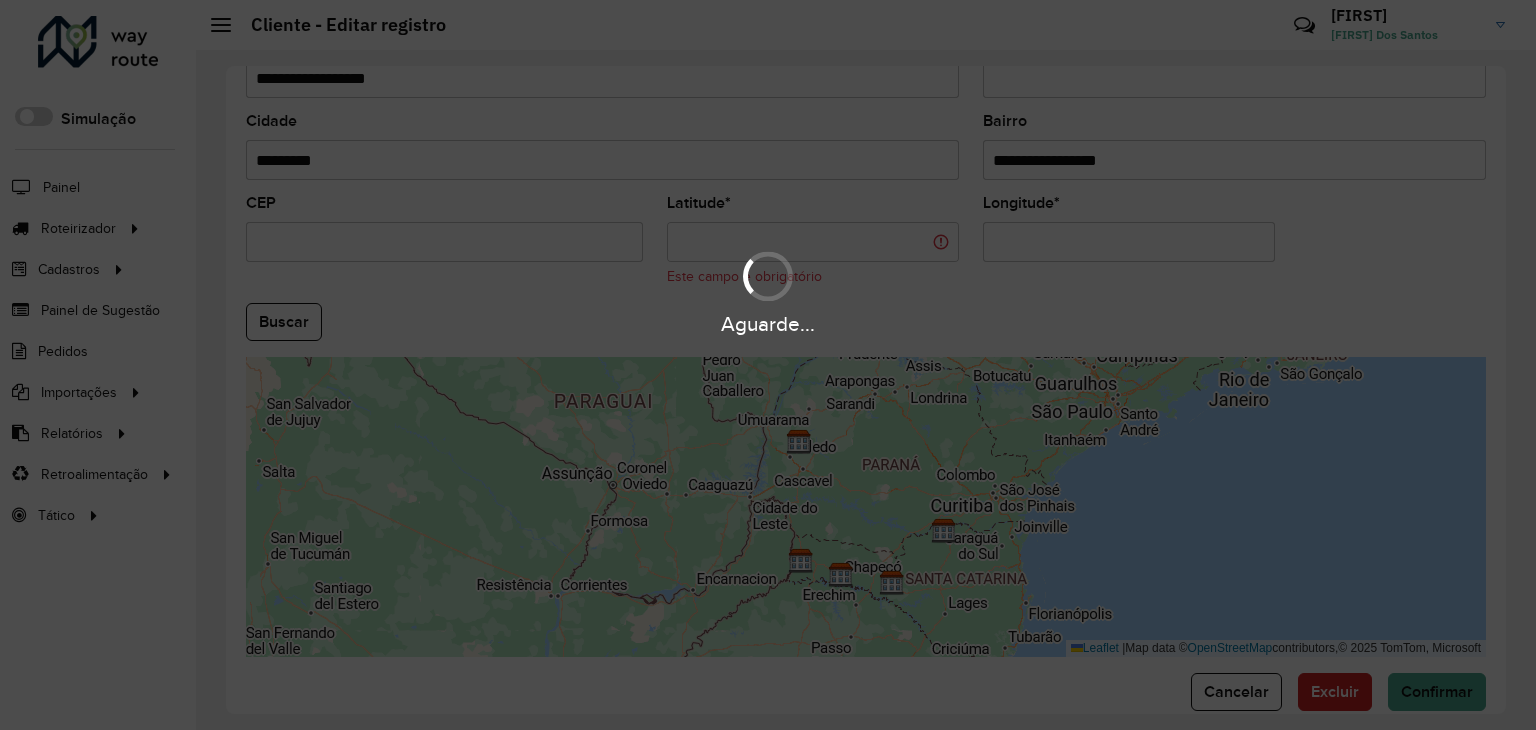 type 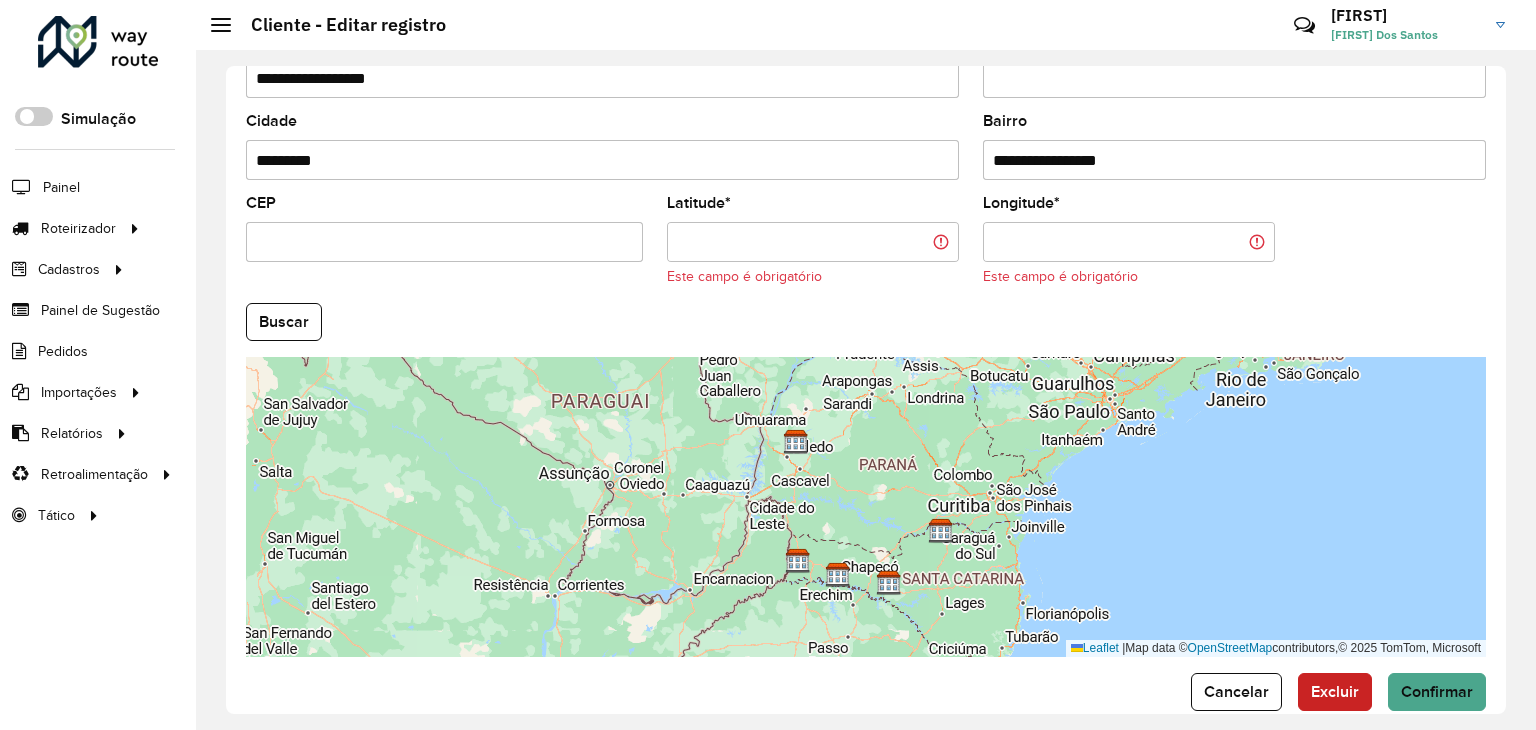 drag, startPoint x: 752, startPoint y: 237, endPoint x: 1014, endPoint y: 452, distance: 338.9233 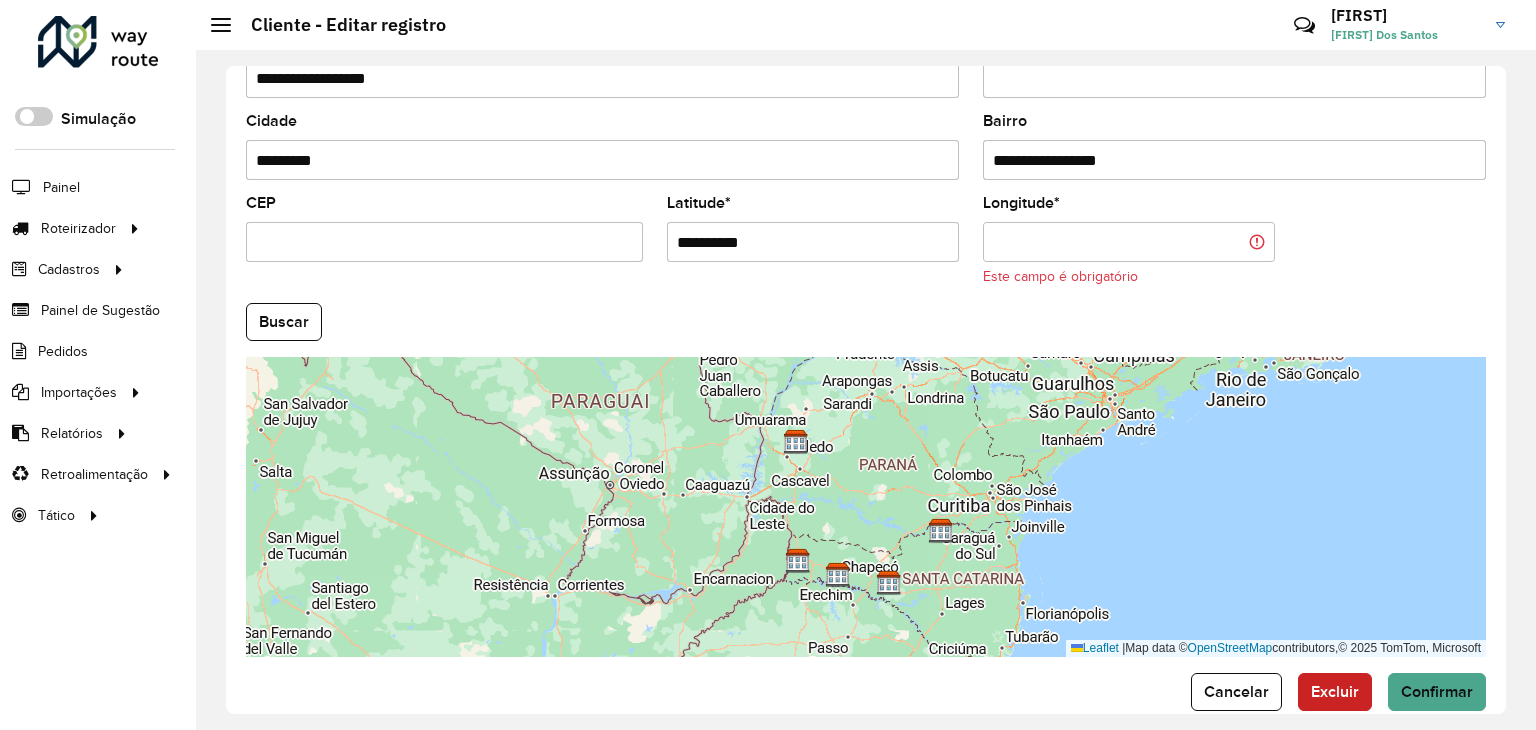 type on "**********" 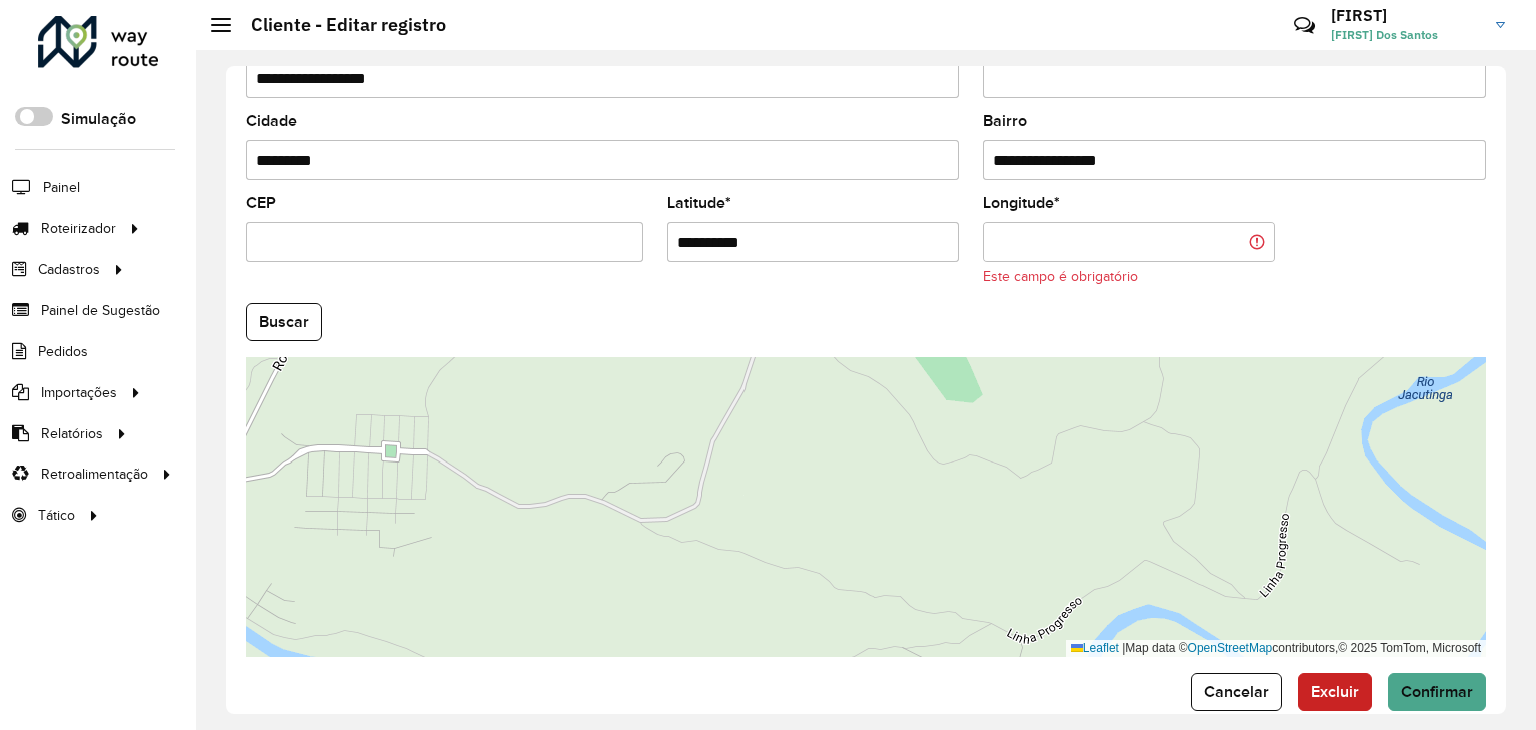paste on "**********" 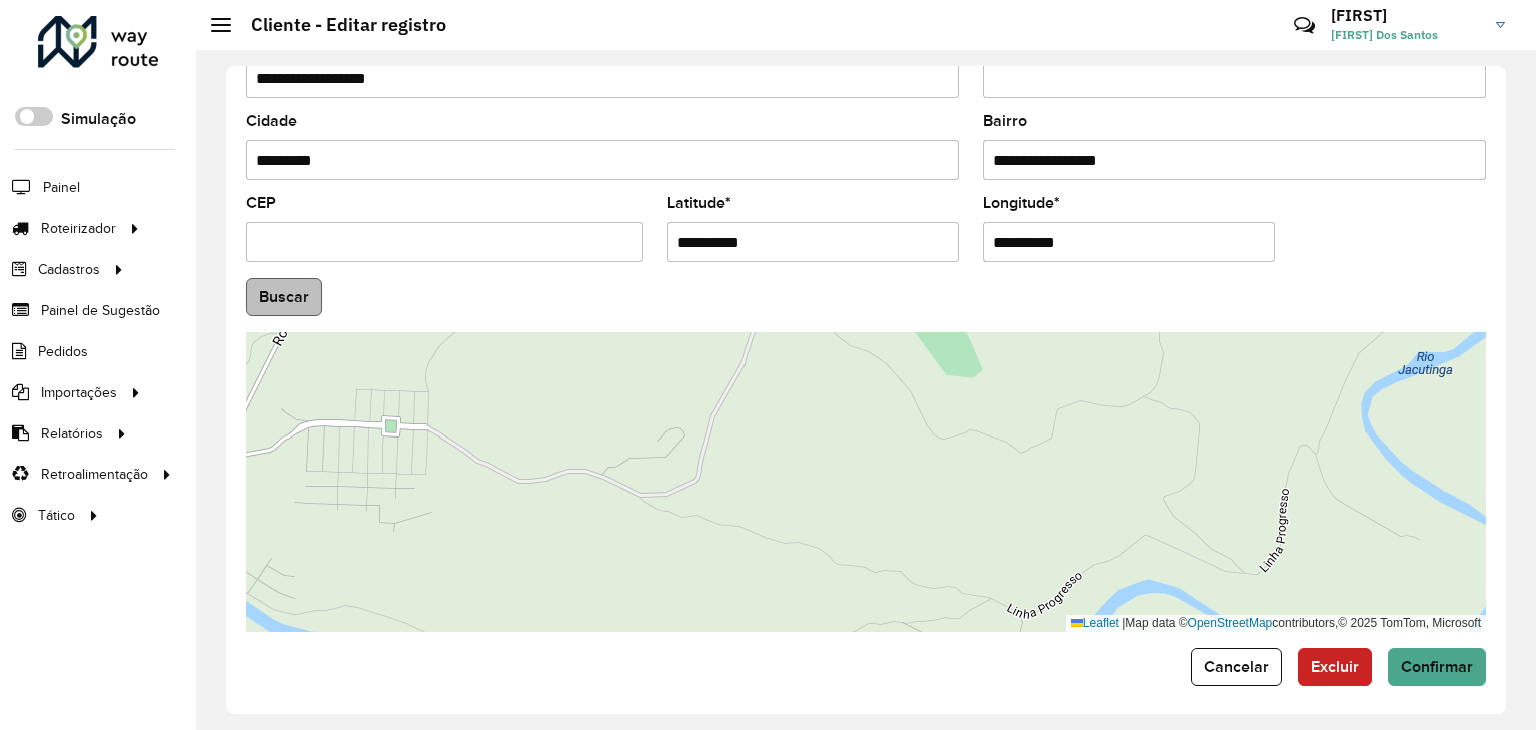 type on "**********" 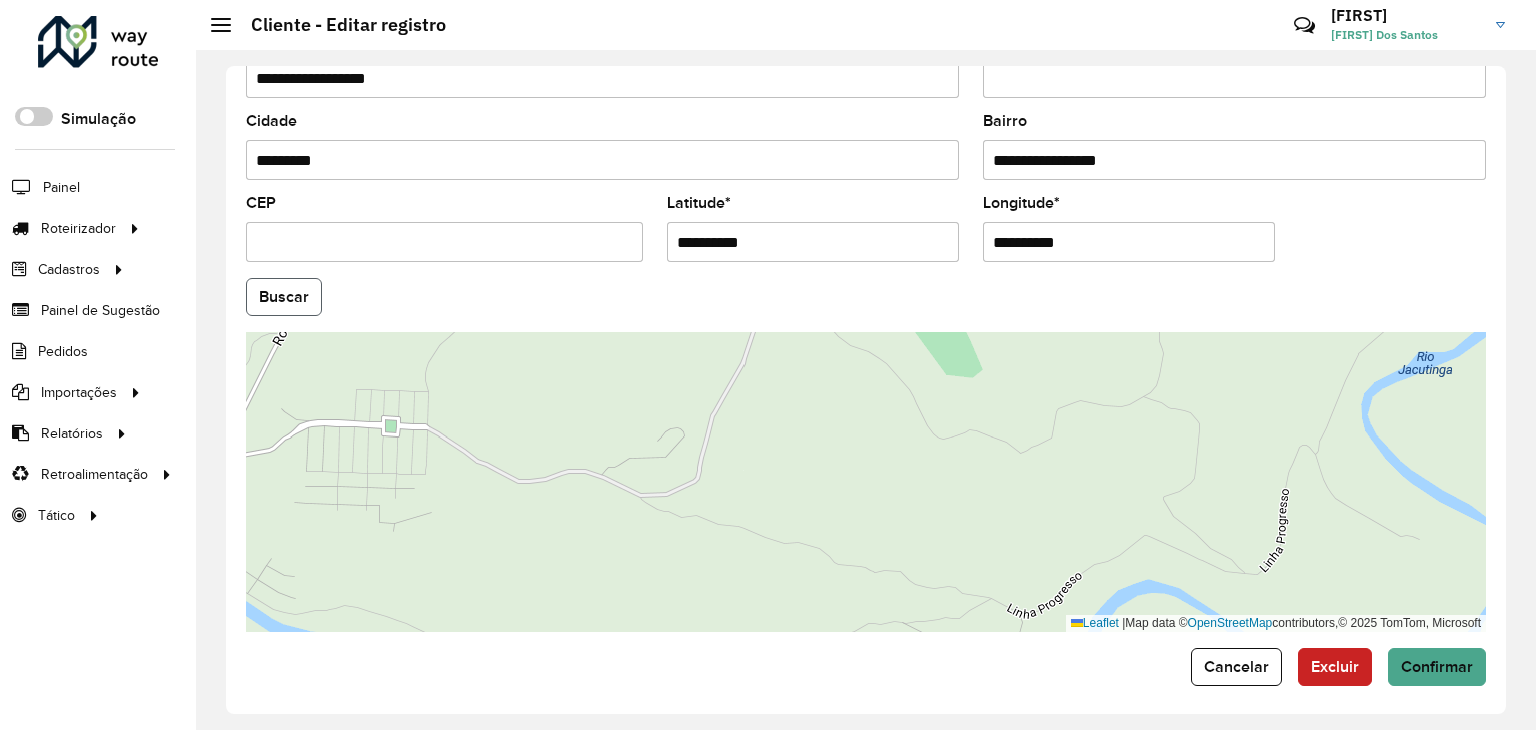 click on "Aguarde... Pop-up bloqueado! Seu navegador bloqueou automáticamente a abertura de uma nova janela. Acesse as configurações e adicione o endereço do sistema a lista de permissão. Fechar Roteirizador AmbevTech Simulação Painel Roteirizador Entregas Vendas Cadastros Checkpoint Classificações de venda Cliente Condição de pagamento Consulta de setores Depósito Disponibilidade de veículos Fator tipo de produto Gabarito planner Grupo Rota Fator Tipo Produto Grupo de Depósito Grupo de rotas exclusiva Grupo de setores Jornada Layout integração Modelo Motorista Multi Depósito Painel de sugestão Parada Pedágio Perfil de Vendedor Ponto de apoio Ponto de apoio FAD Prioridade pedido Produto Restrição de Atendimento Planner Rodízio de placa Rota exclusiva FAD Rótulo Setor Setor Planner Tempo de parada de refeição Tipo de cliente Tipo de veículo Tipo de veículo RN Transportadora Usuário Vendedor Veículo Painel de Sugestão Pedidos Importações Classificação e volume de venda Clientes *" at bounding box center (768, 365) 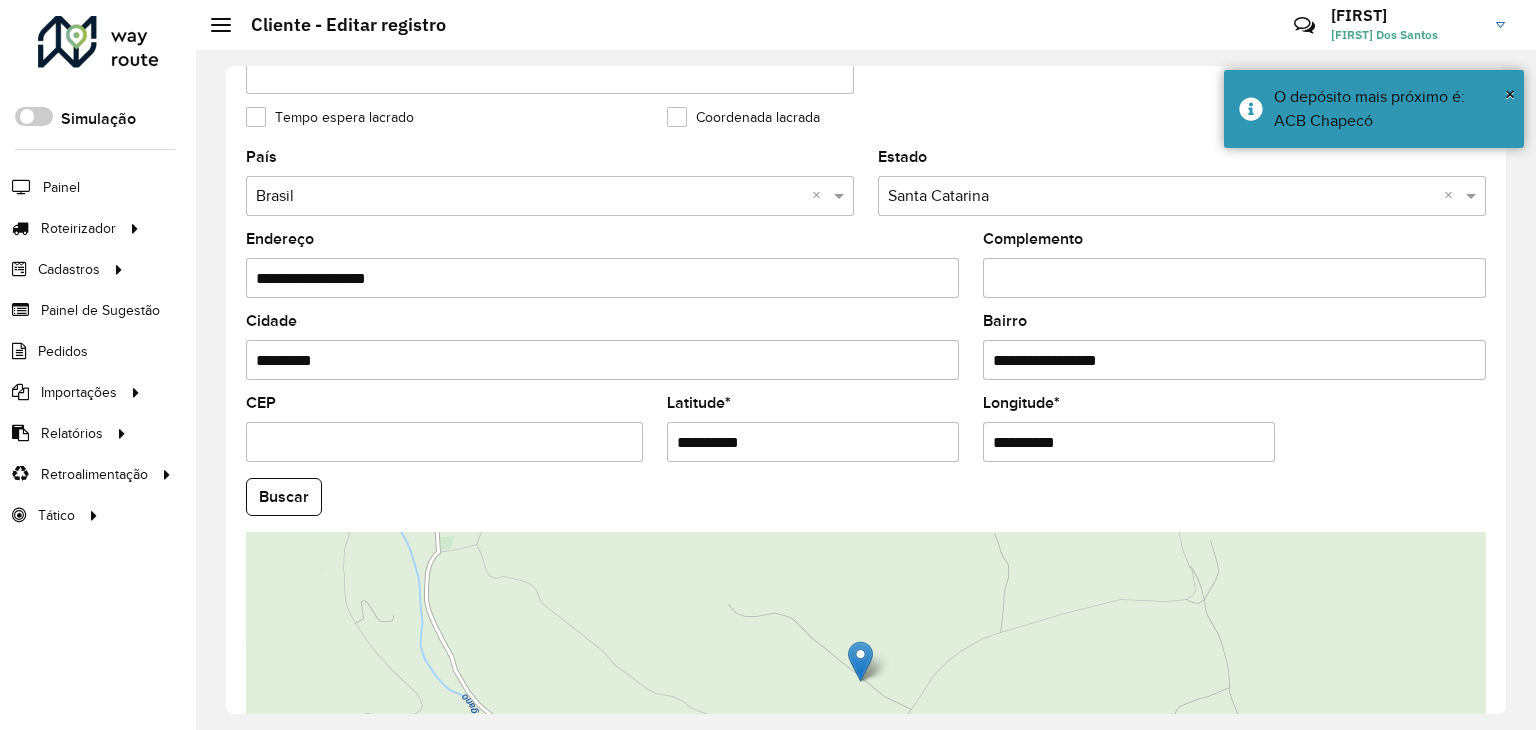 click on "Coordenada lacrada" 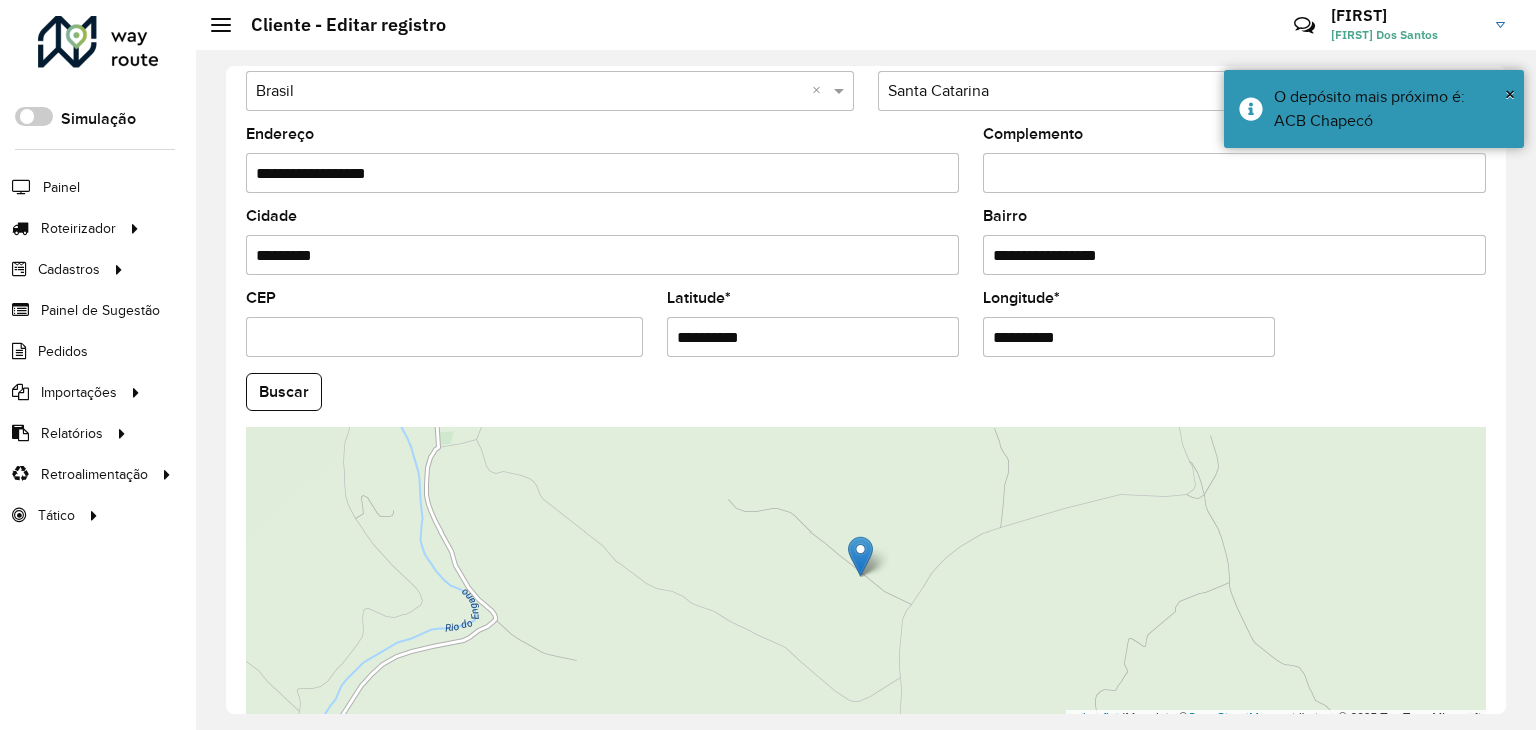 scroll, scrollTop: 750, scrollLeft: 0, axis: vertical 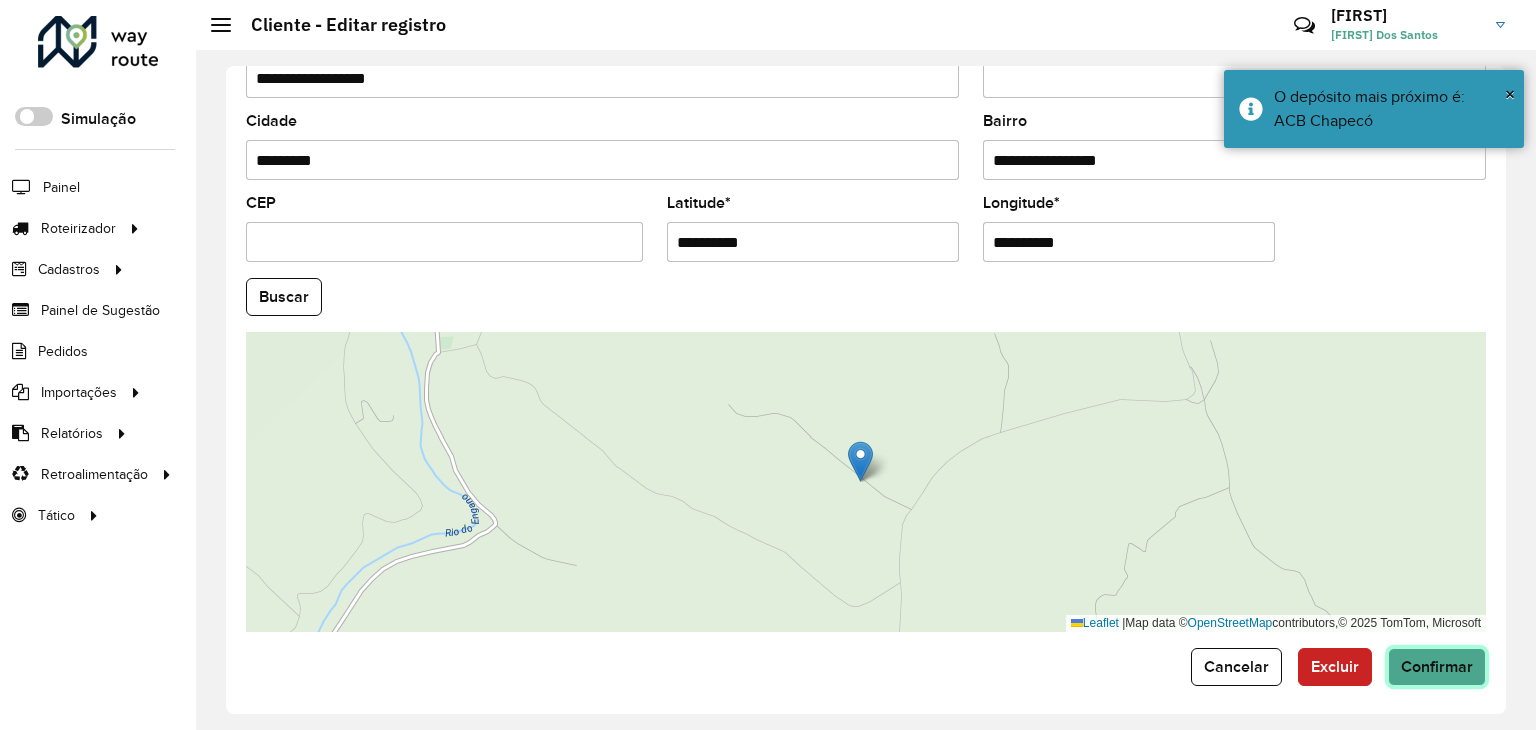 click on "Confirmar" 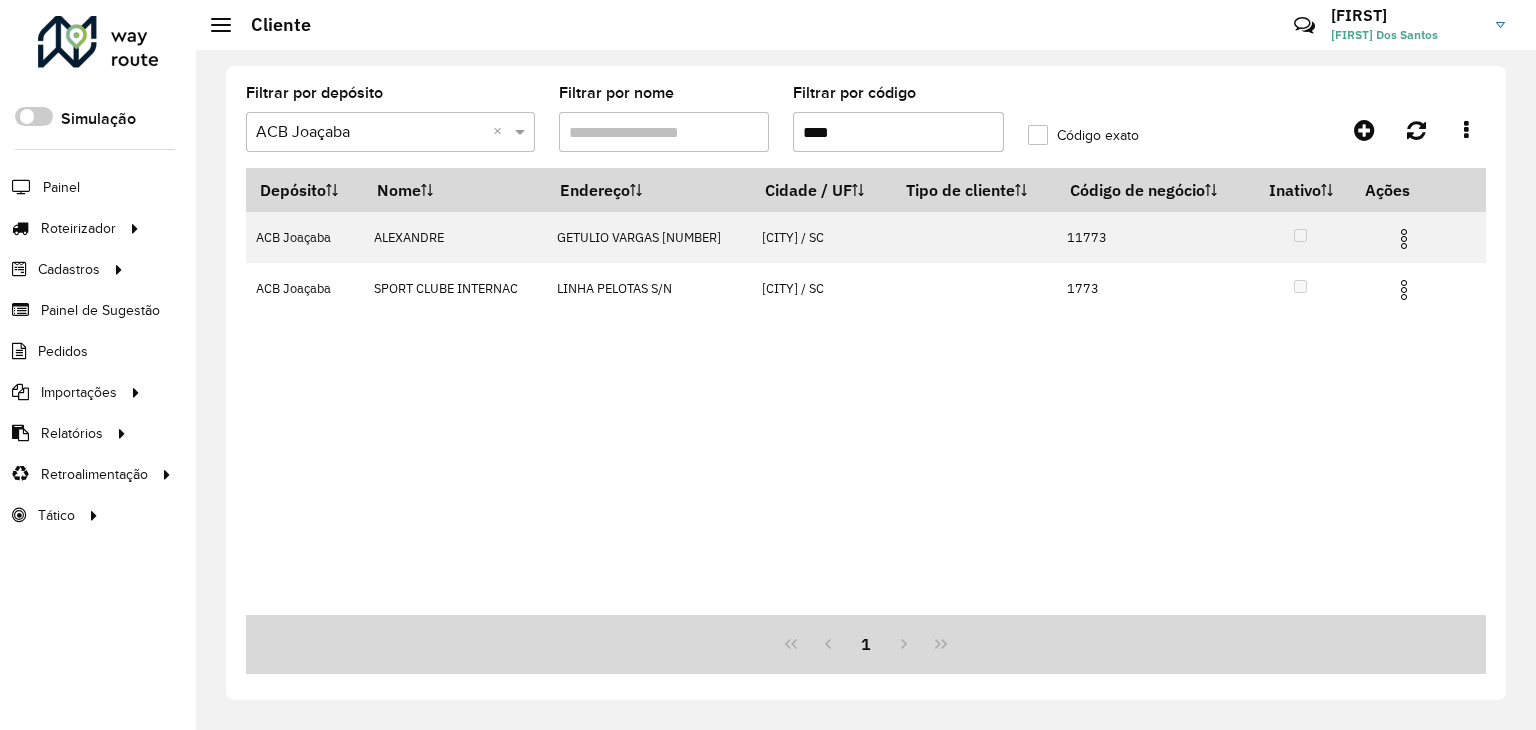 click on "Depósito Nome Endereço Cidade / UF Tipo de cliente Código de negócio Inativo Ações ACB Joaçaba ALEXANDRE GETULIO VARGAS [NUMBER] [CITY] / SC [NUMBER]" at bounding box center [866, 391] 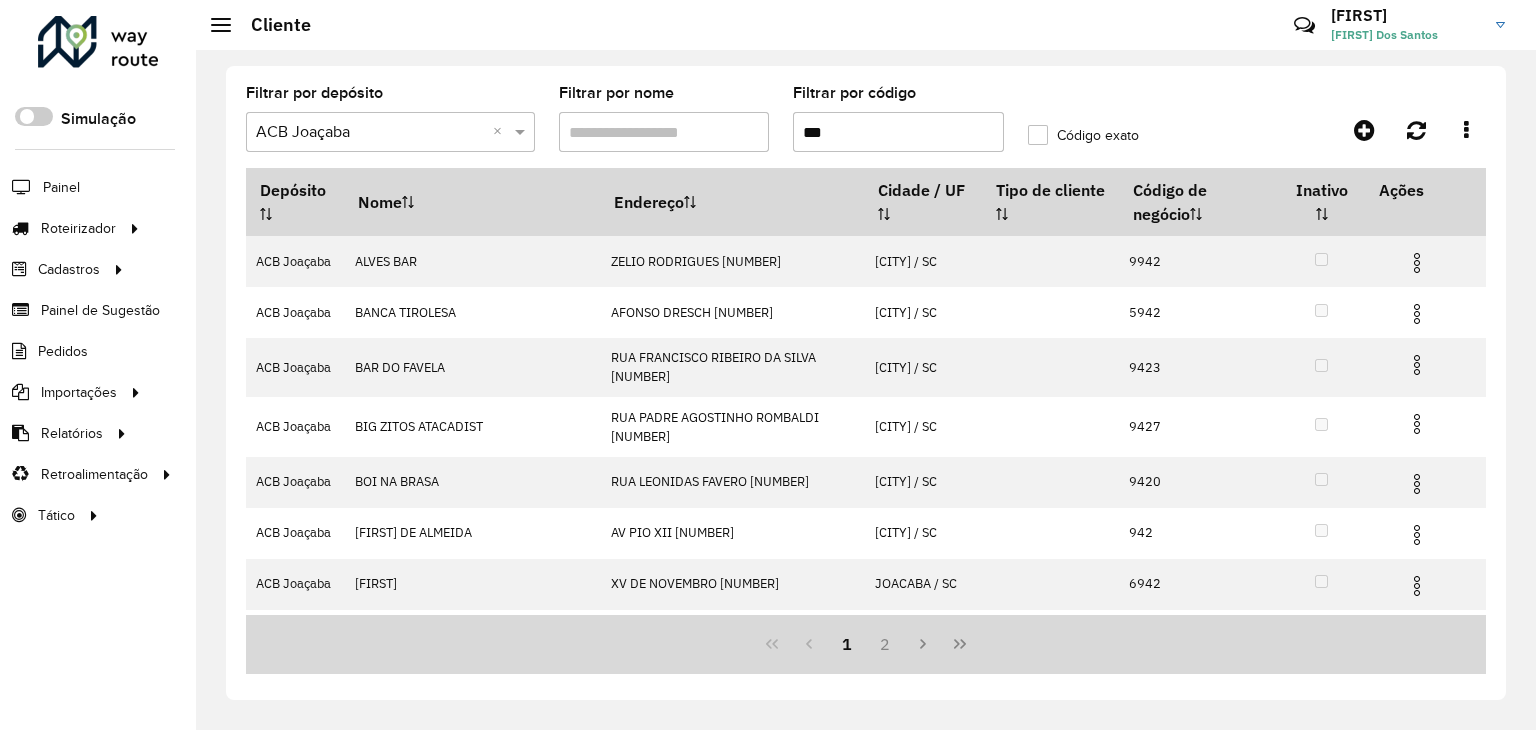 type on "***" 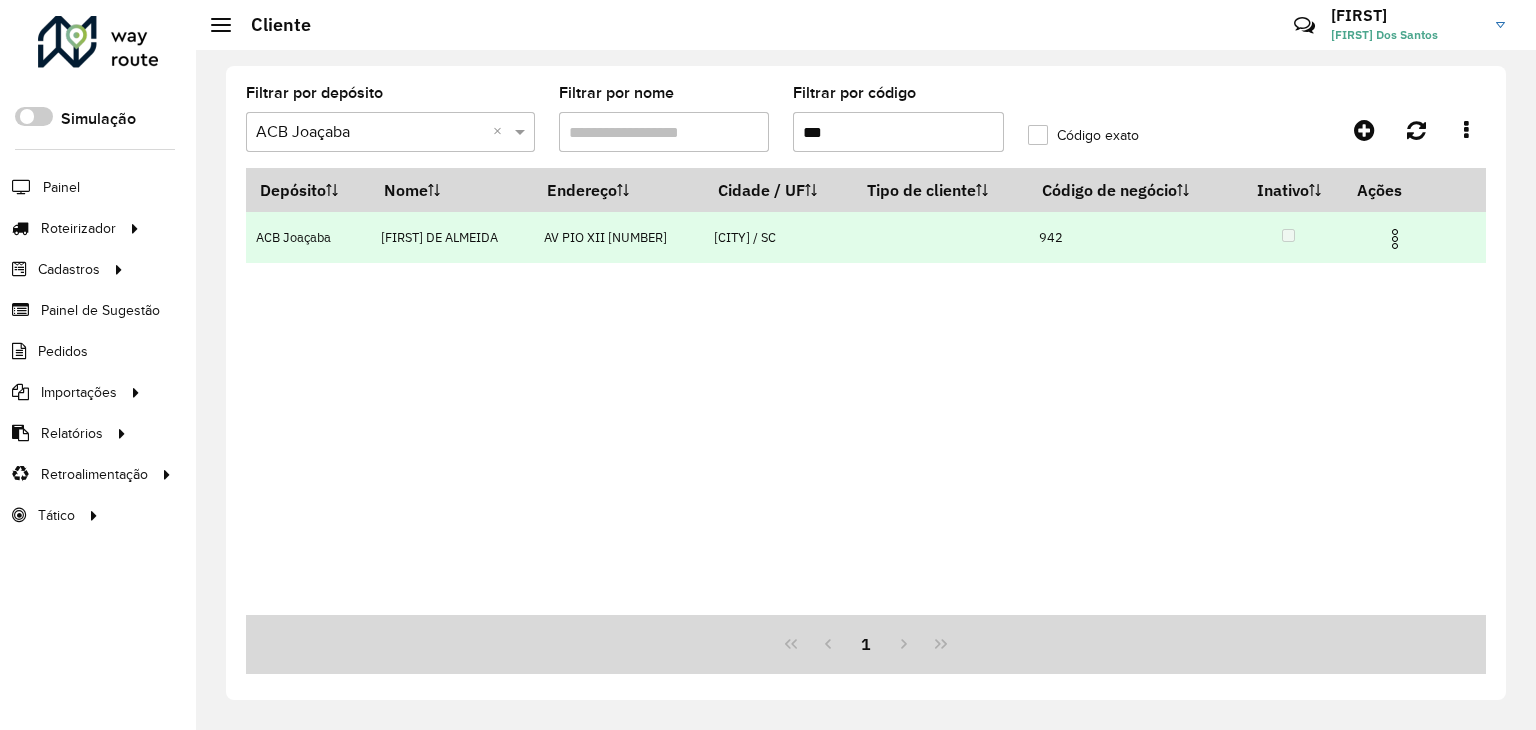 click at bounding box center (1395, 239) 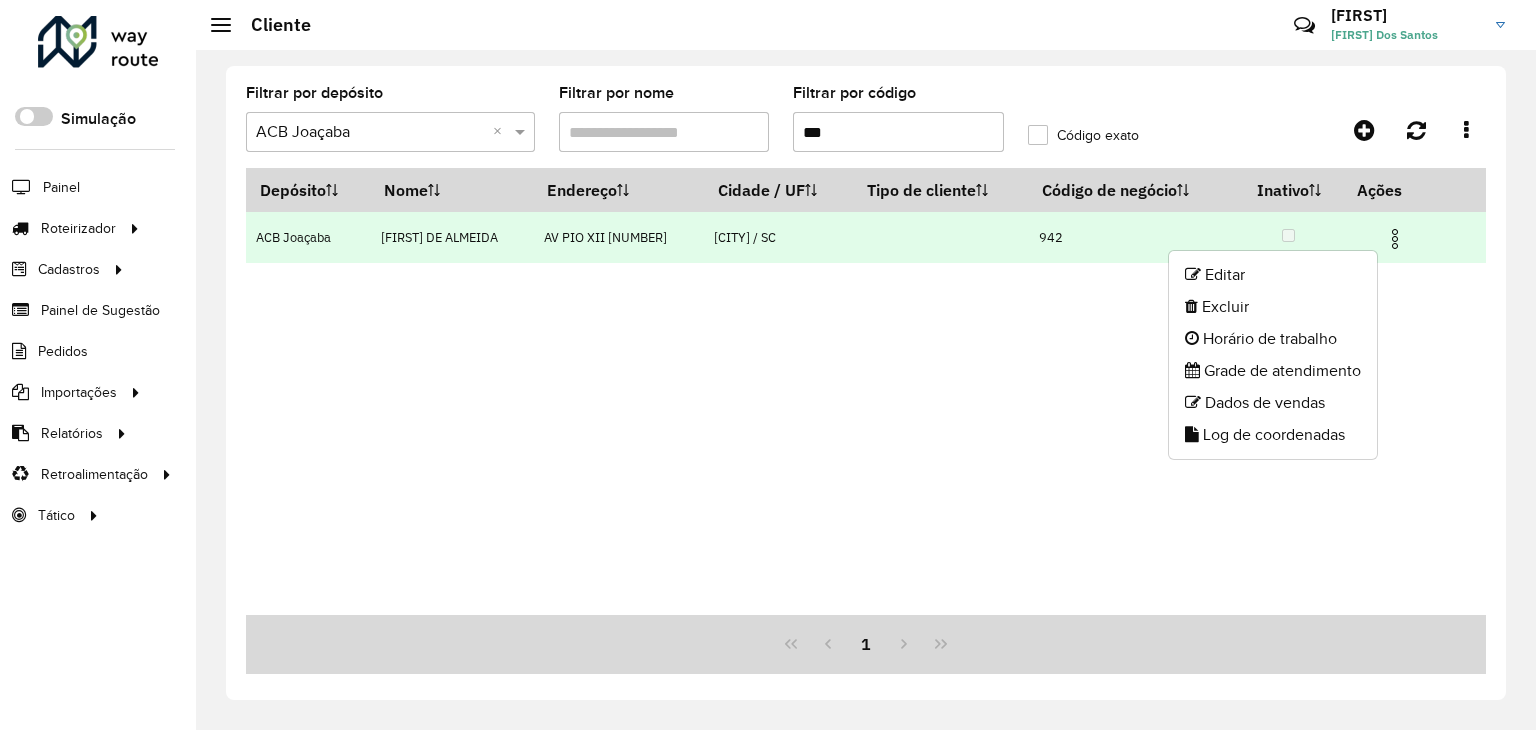 click on "Editar" 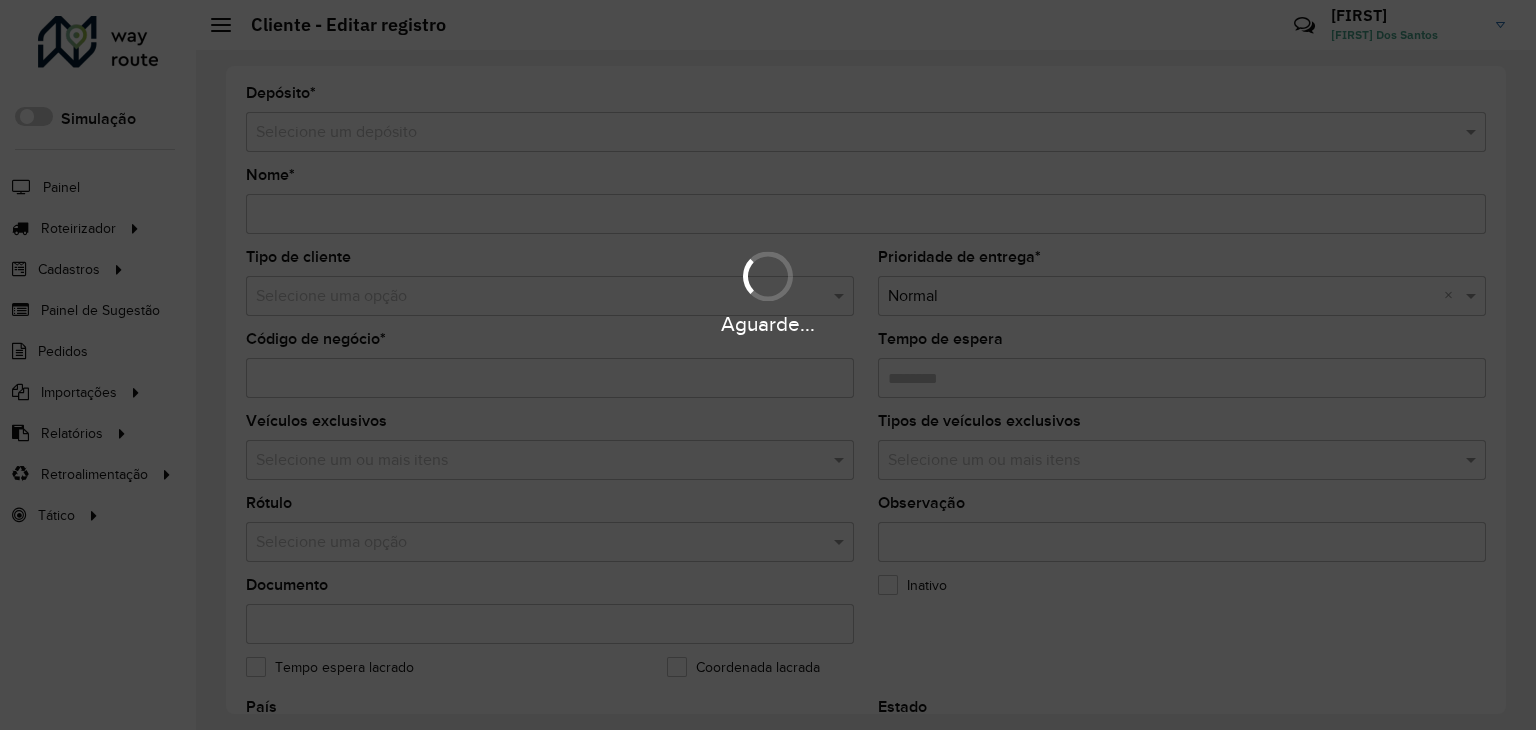 type on "**********" 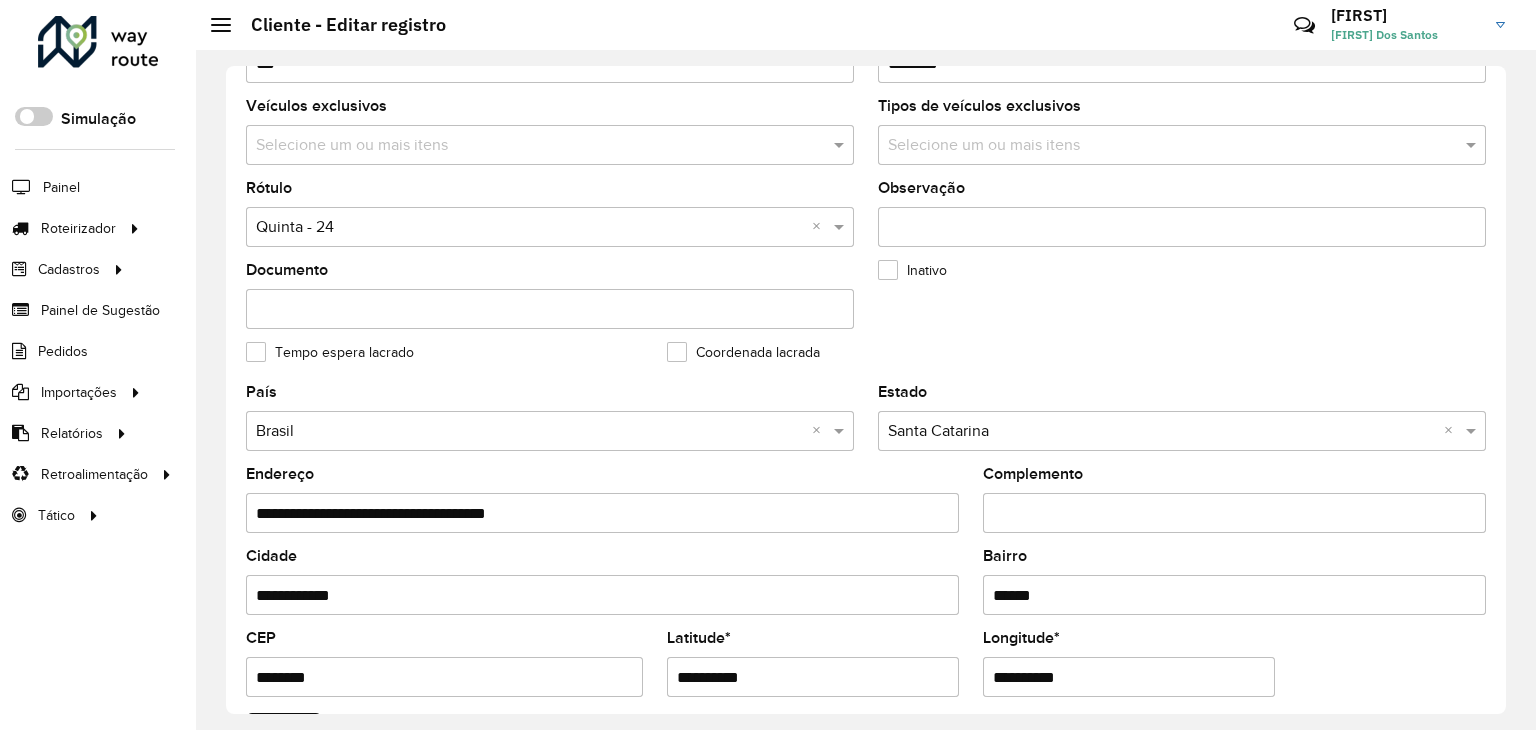 scroll, scrollTop: 750, scrollLeft: 0, axis: vertical 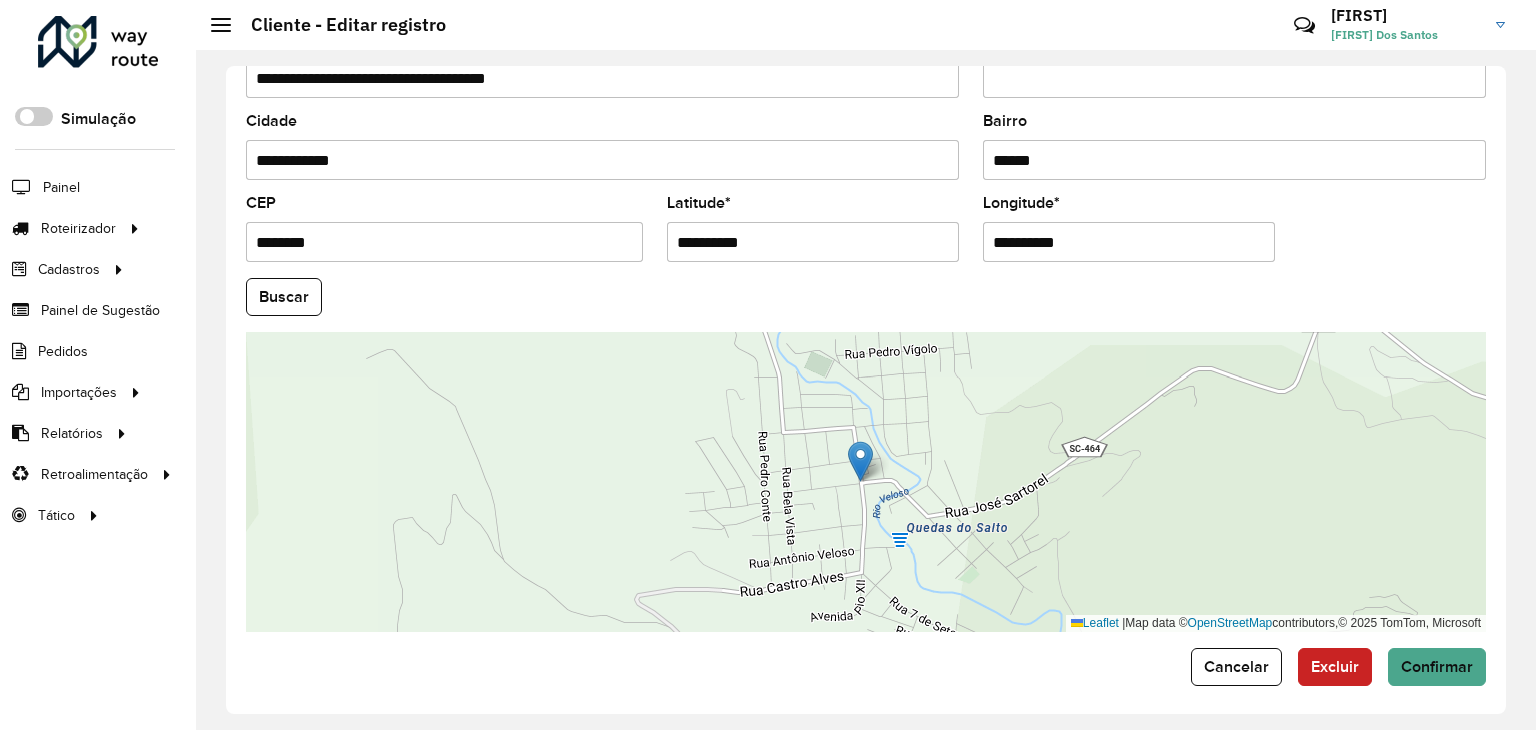 drag, startPoint x: 845, startPoint y: 233, endPoint x: 505, endPoint y: 228, distance: 340.03677 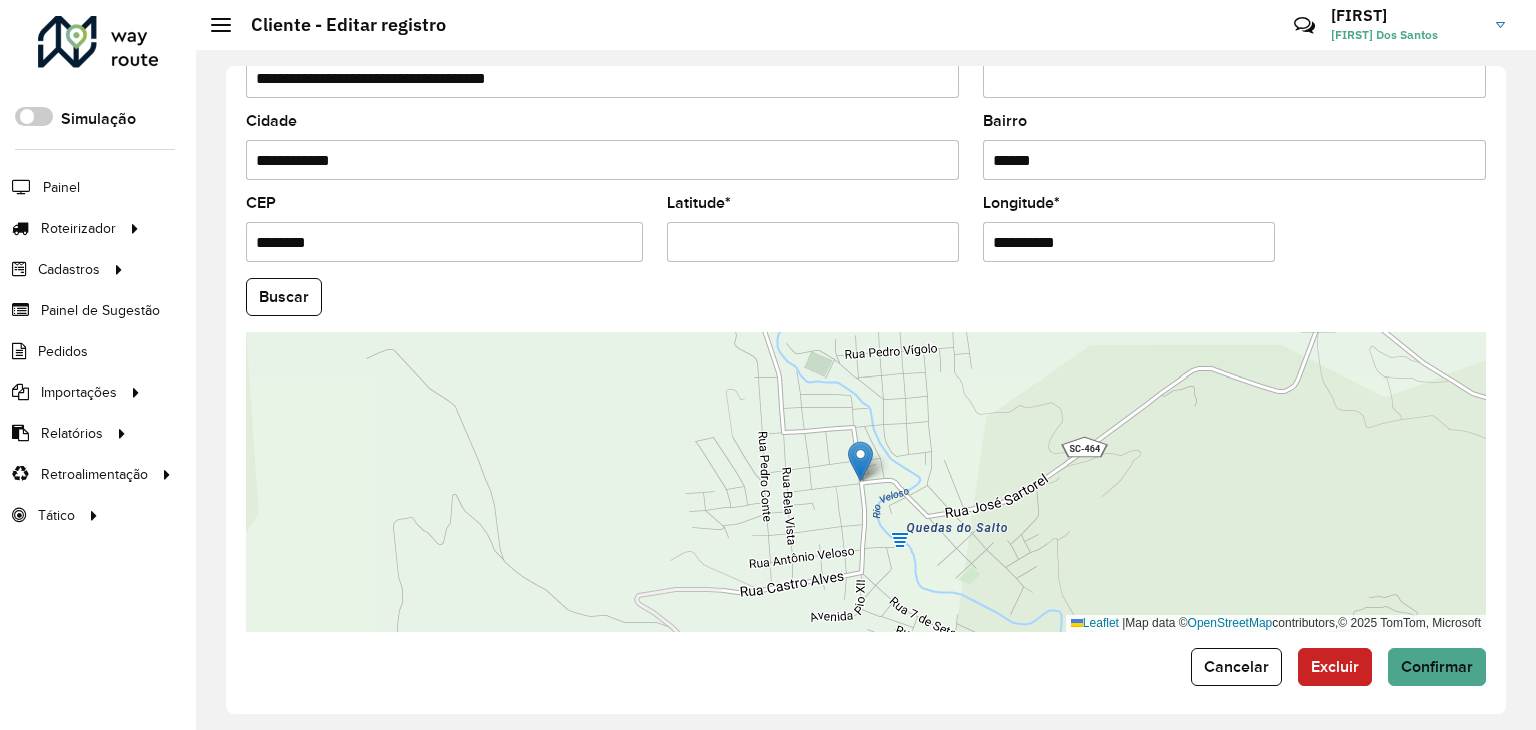 type 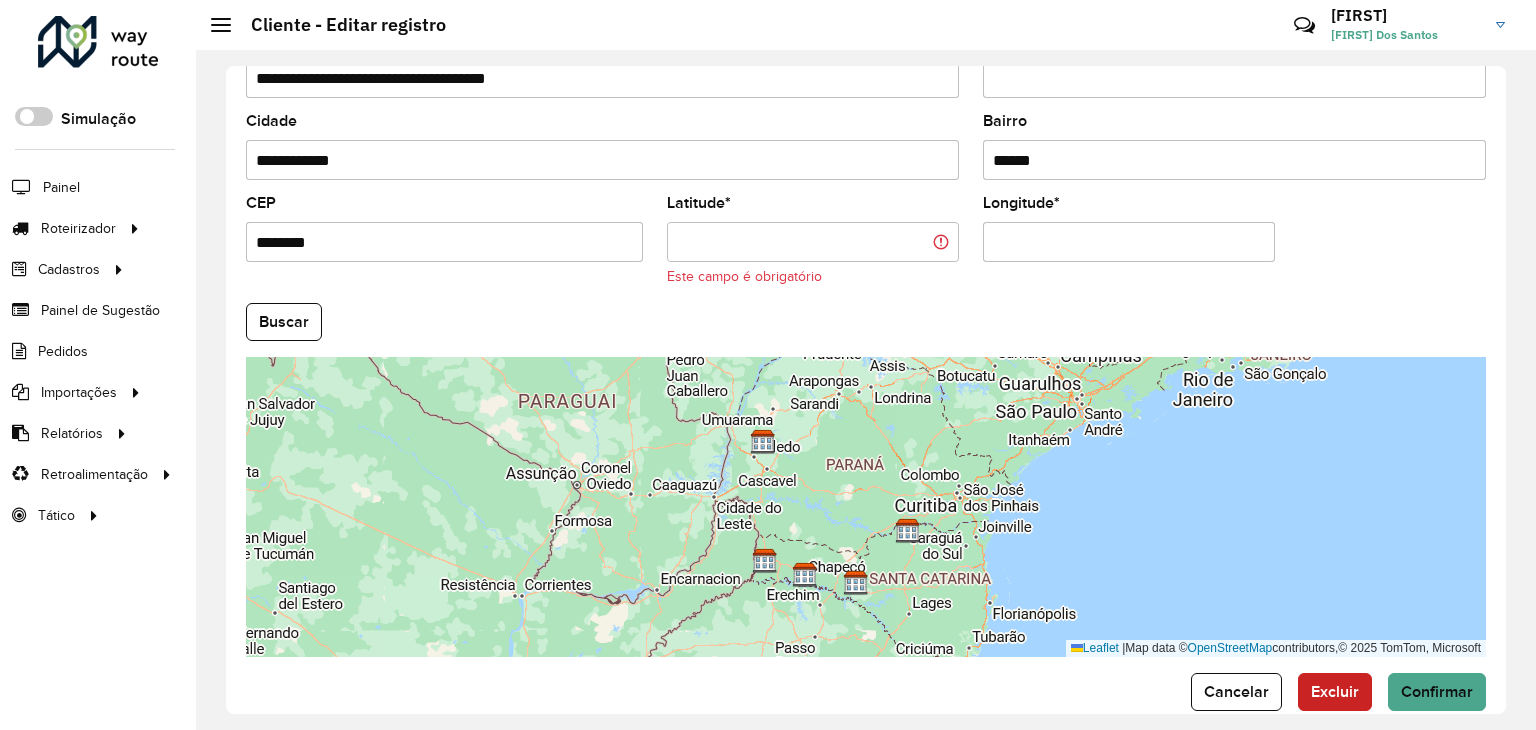 type 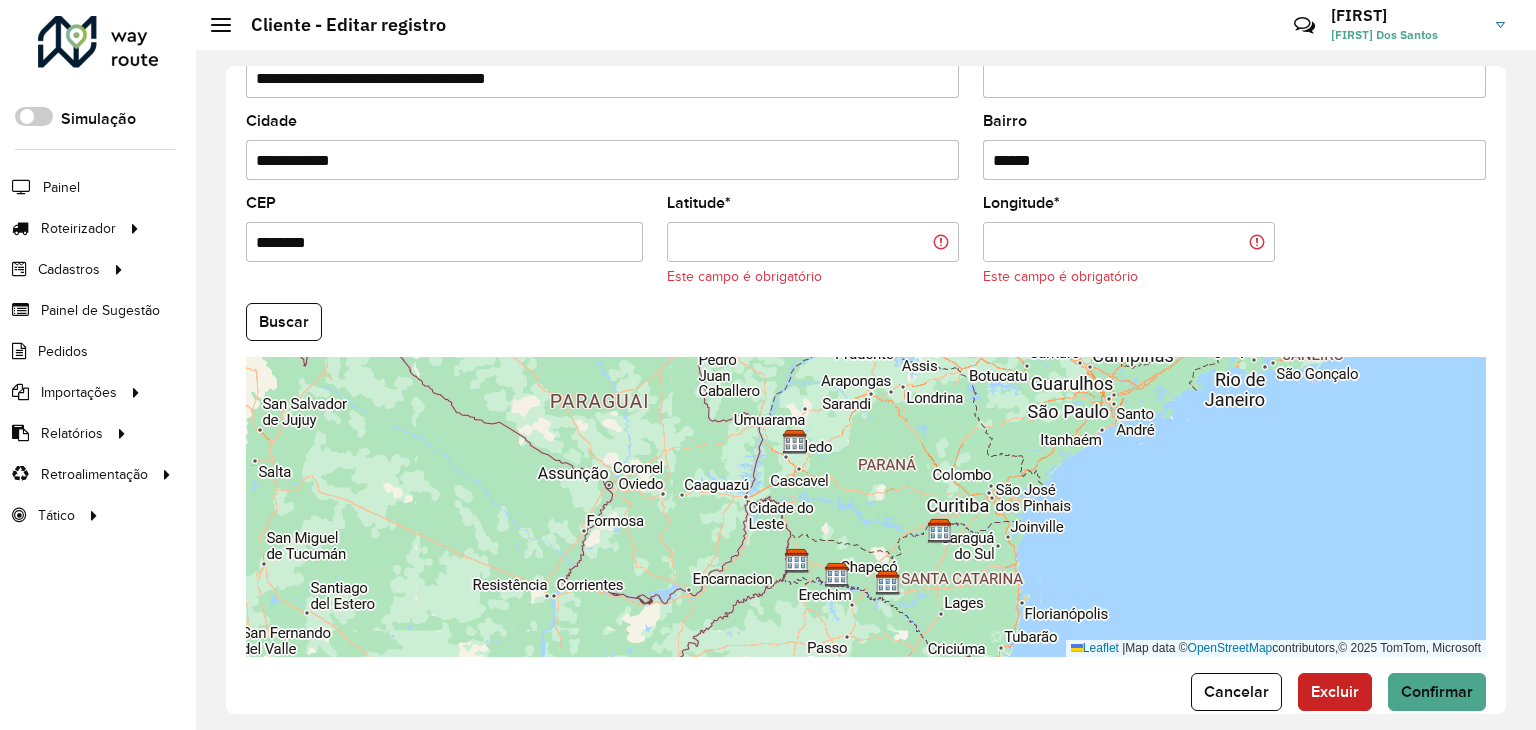paste on "**********" 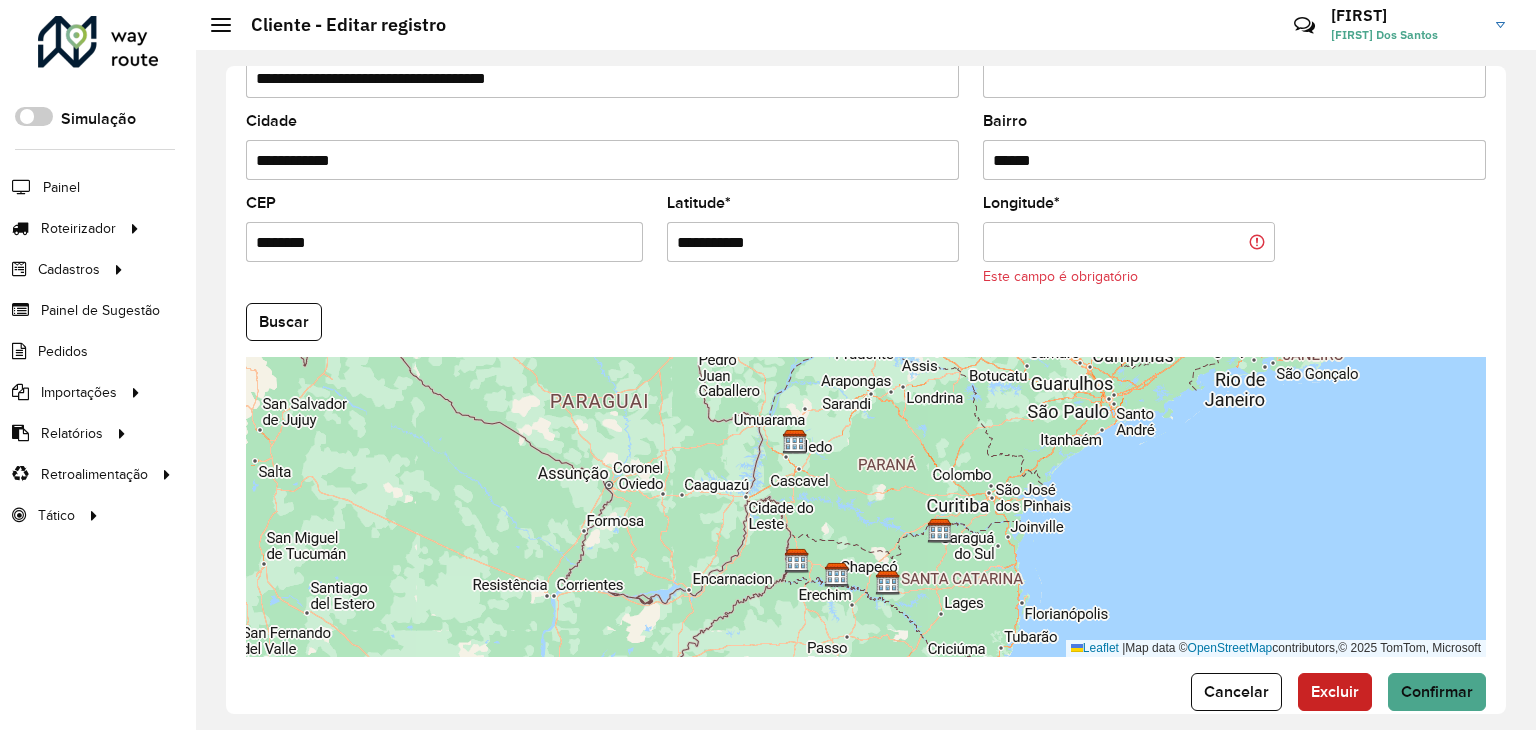 type on "**********" 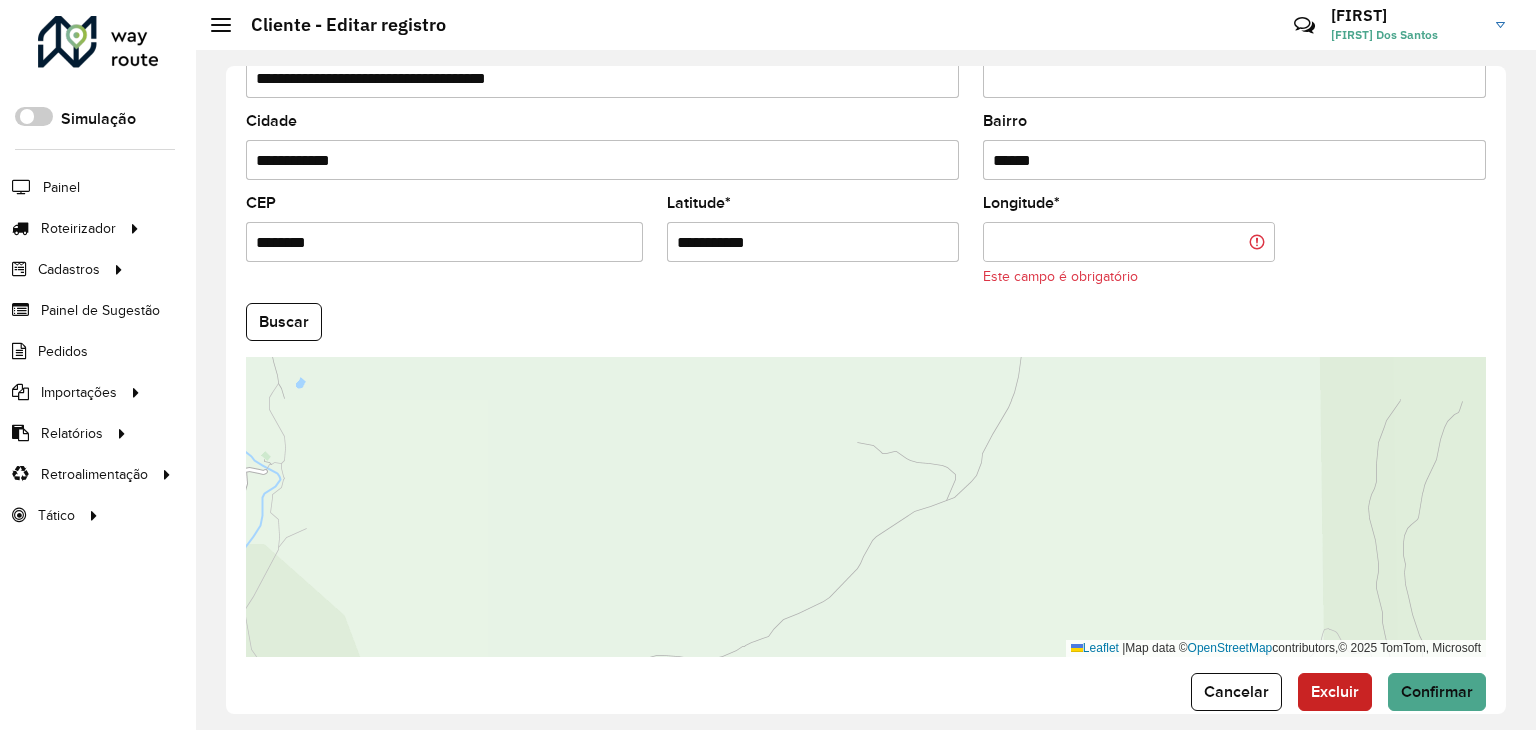 paste on "**********" 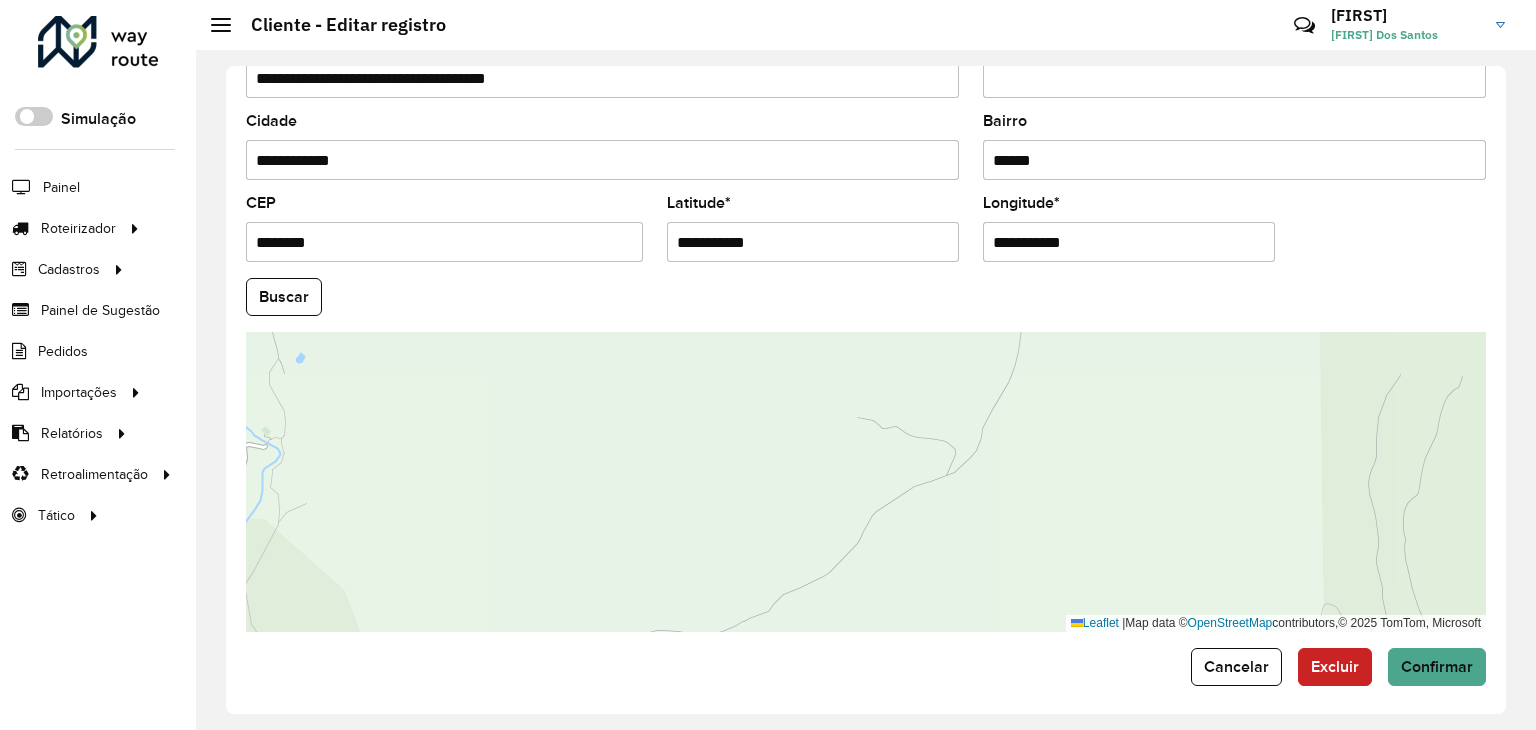 type on "**********" 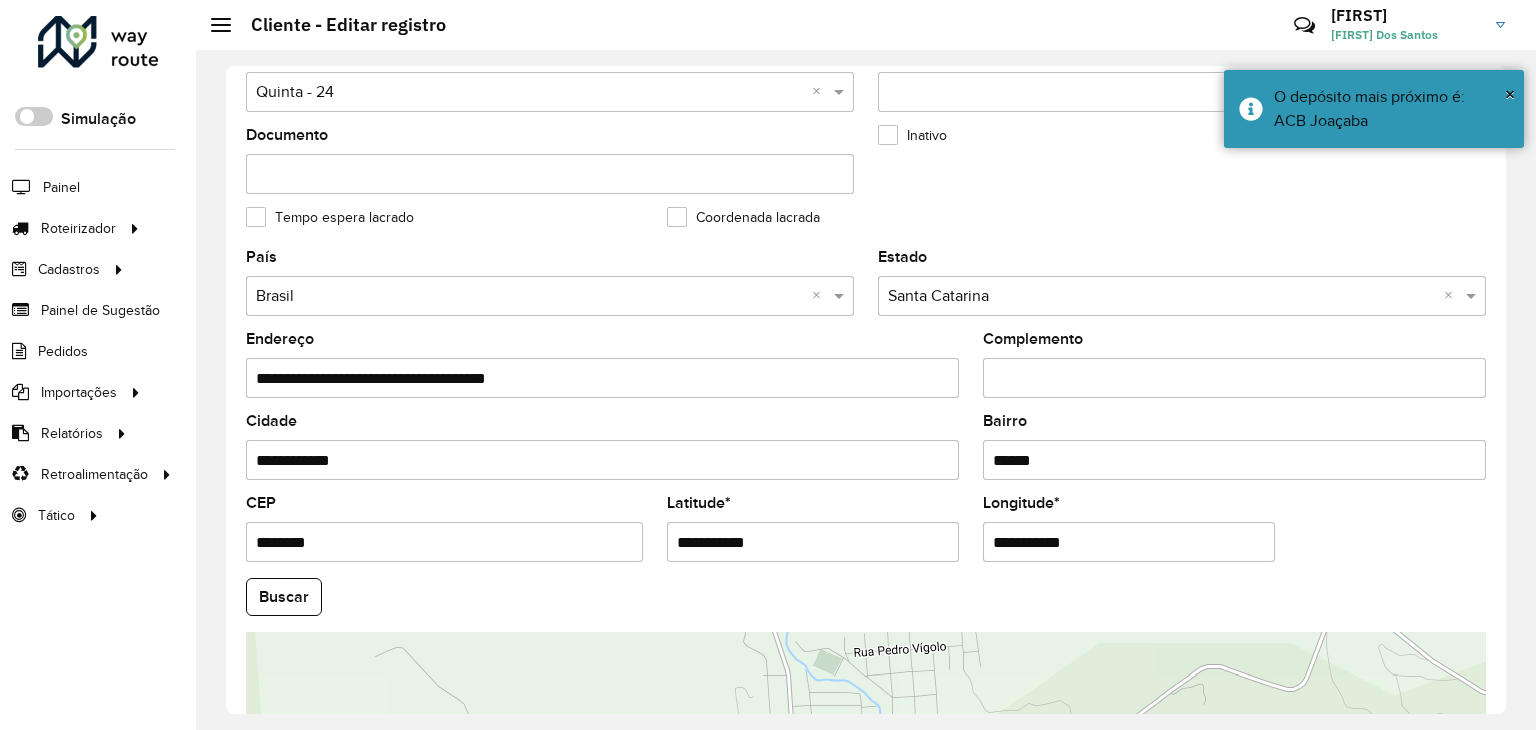 click on "Coordenada lacrada" 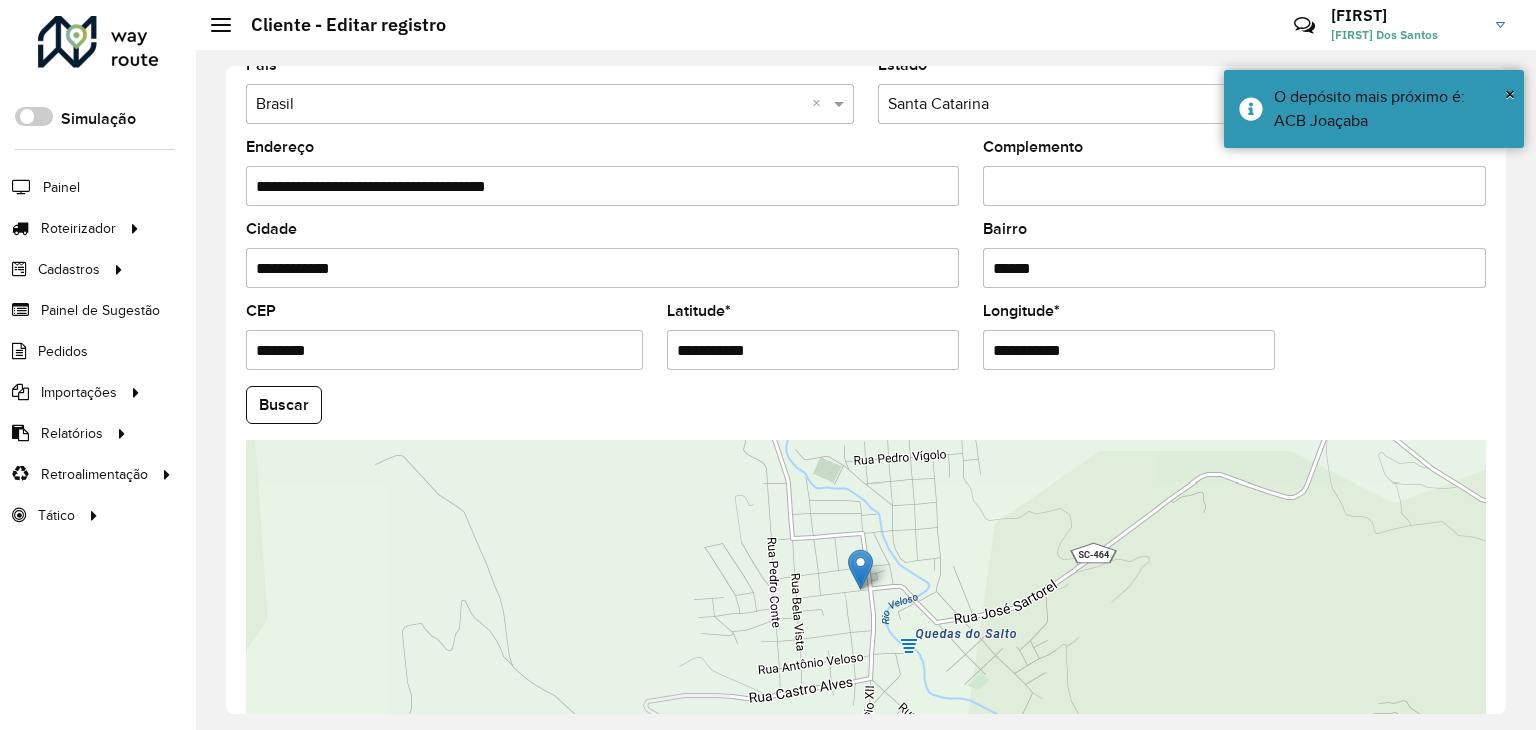 scroll, scrollTop: 750, scrollLeft: 0, axis: vertical 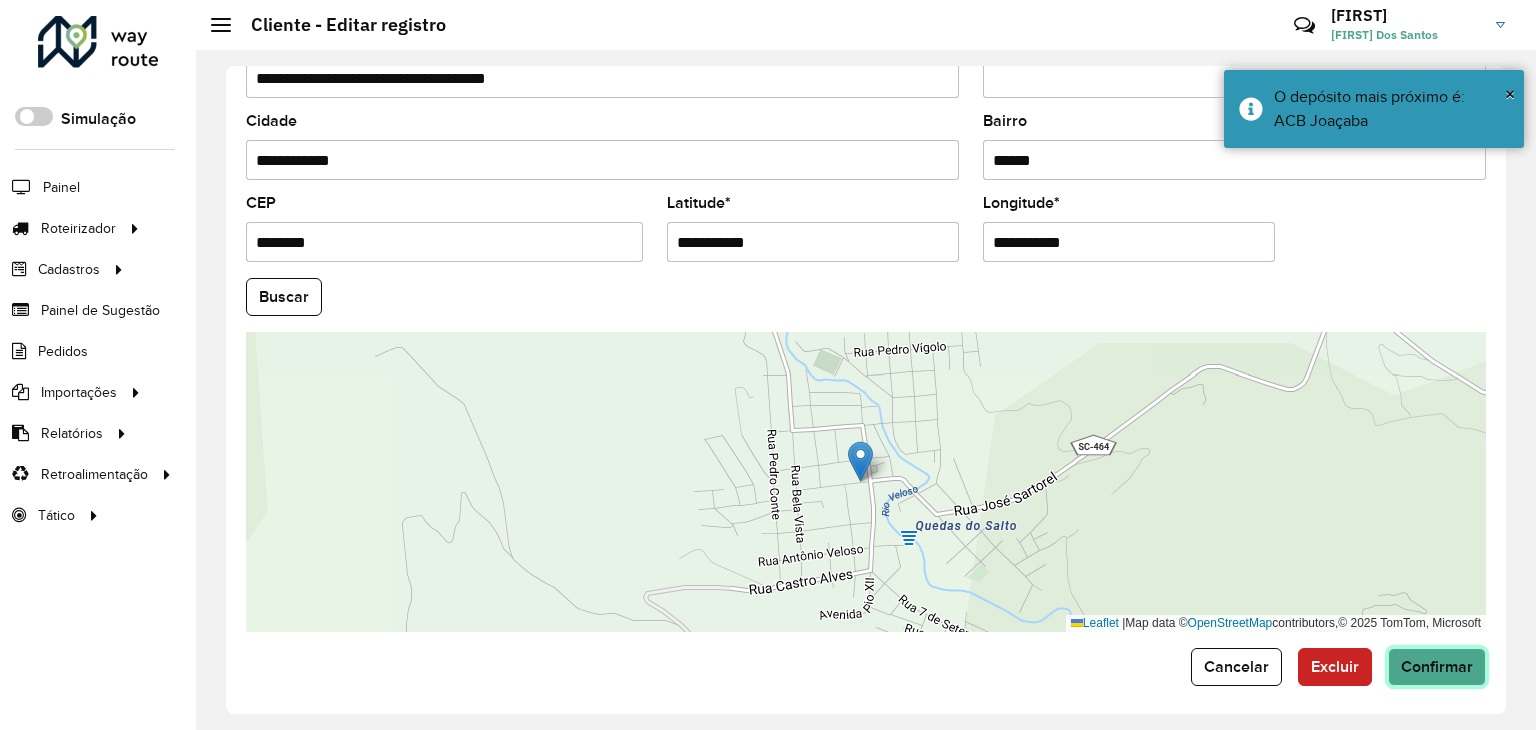 click on "Confirmar" 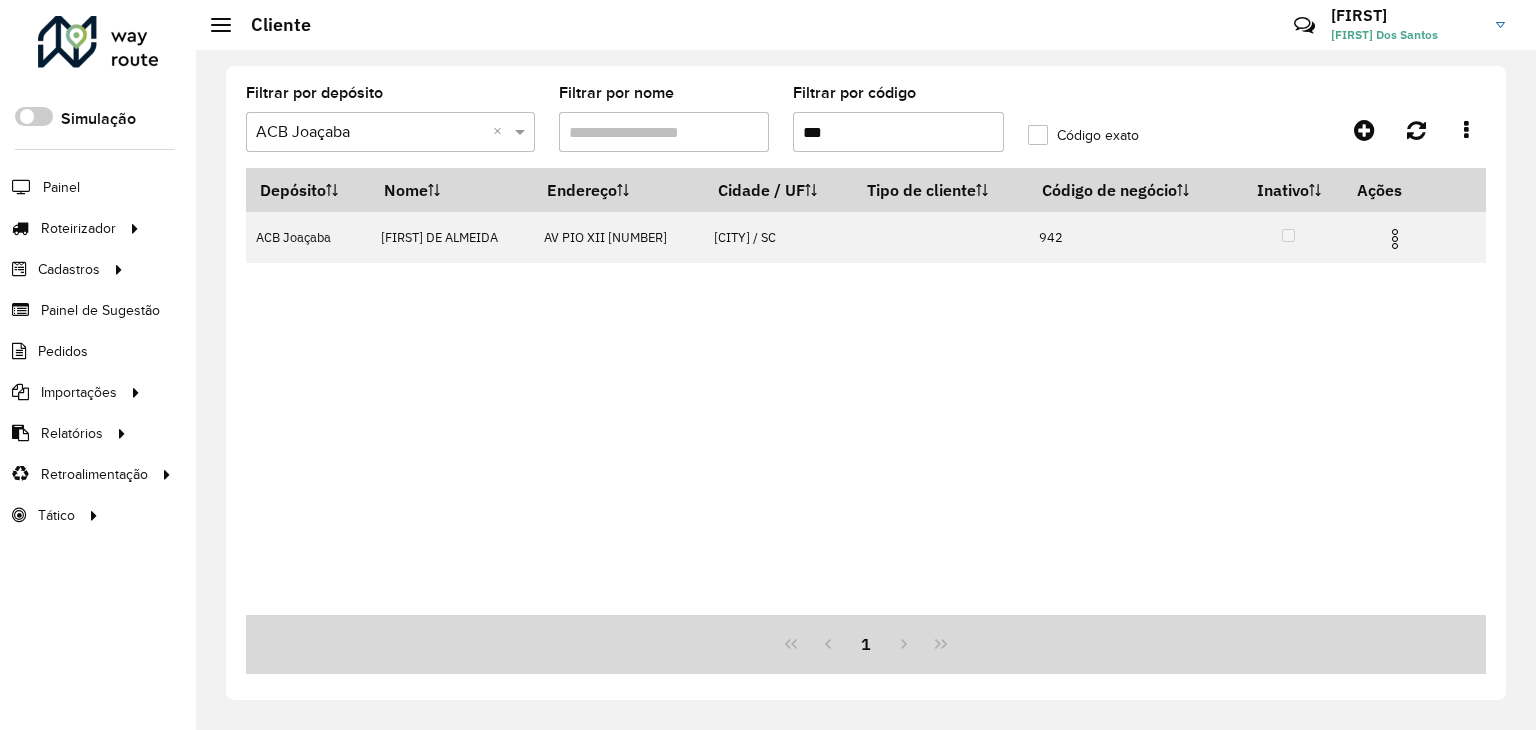 click on "Depósito Nome Endereço Cidade / UF Tipo de cliente Código de negócio Inativo Ações ACB Joaçaba EL DE ALMEIDA AV PIO XII [NUMBER] [CITY] / SC [NUMBER]" at bounding box center [866, 391] 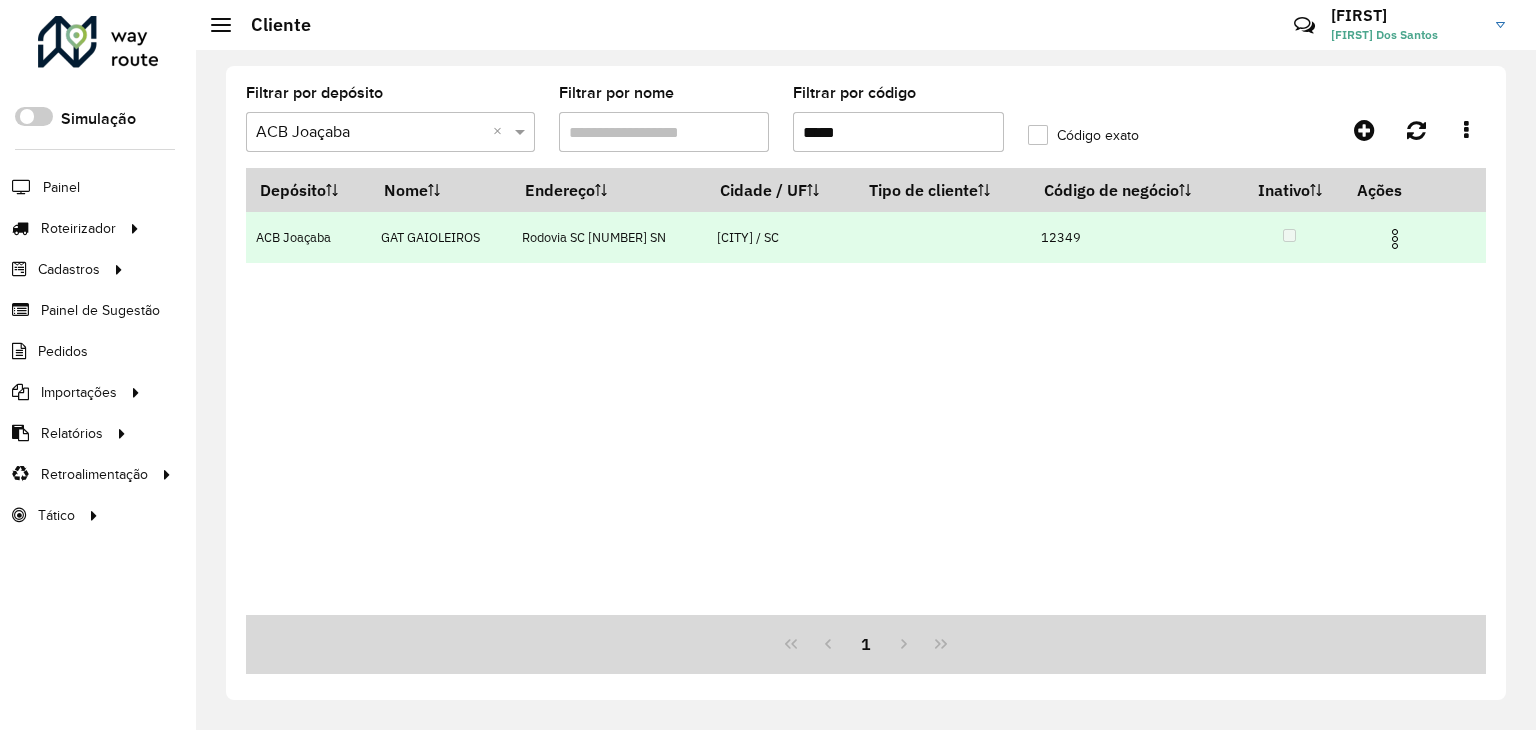 type on "*****" 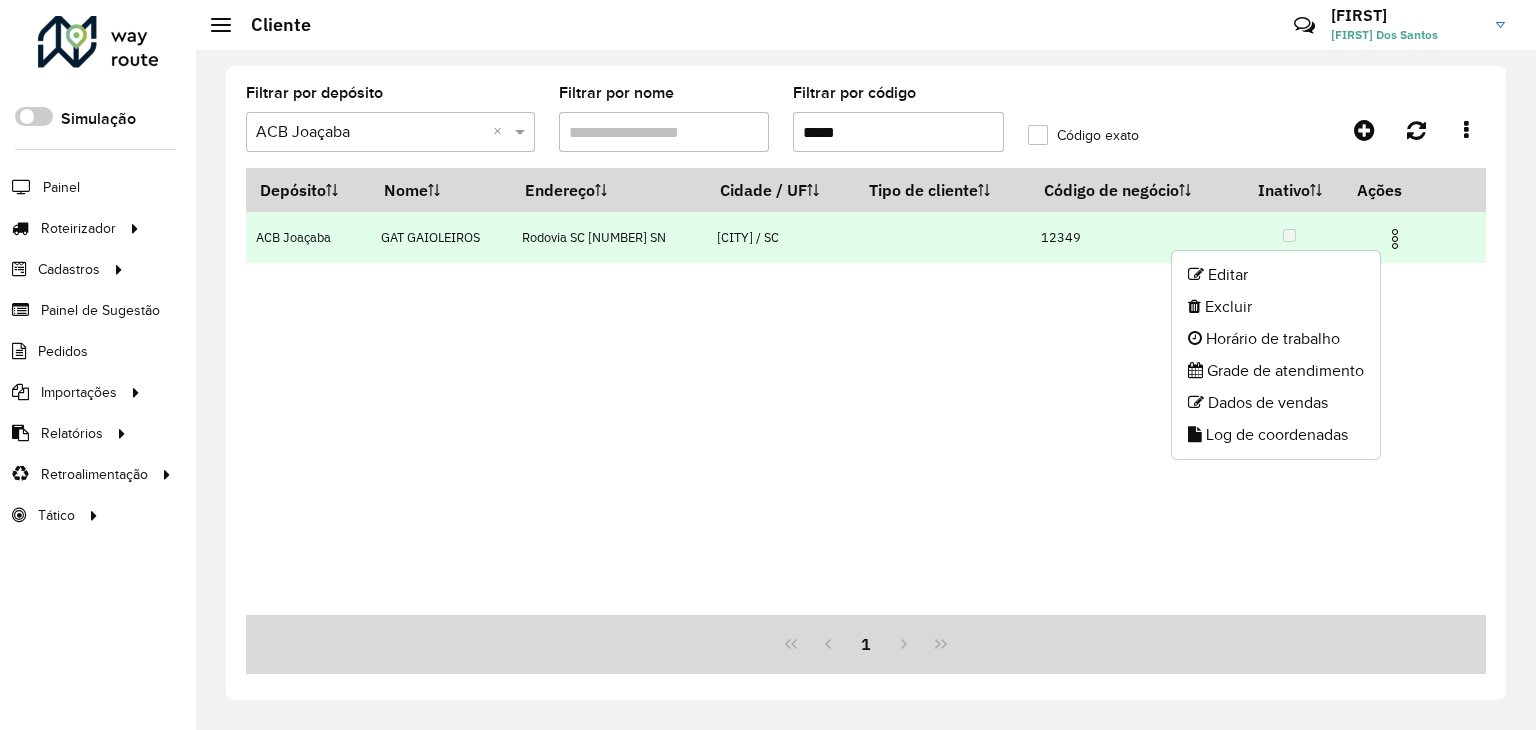 click on "Editar" 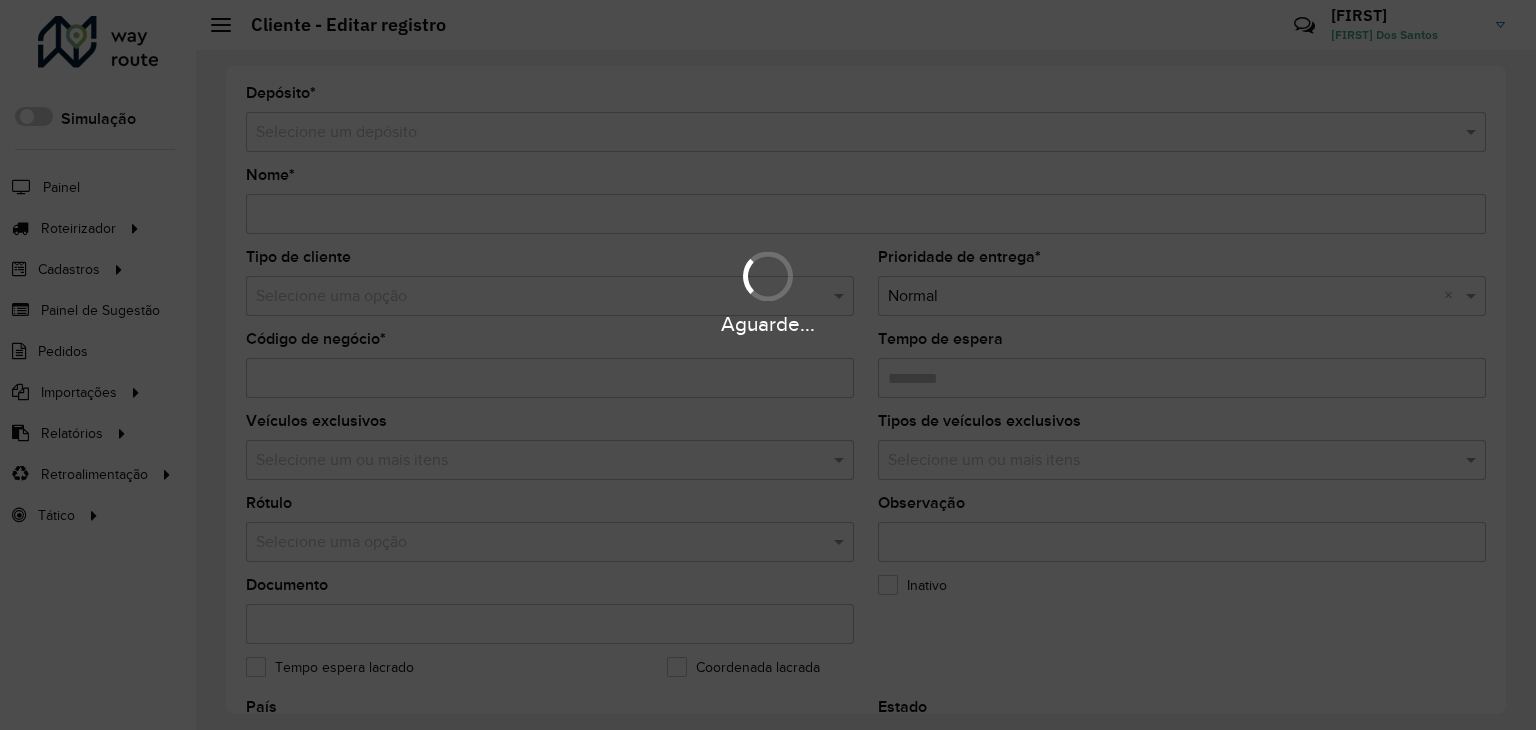 type on "**********" 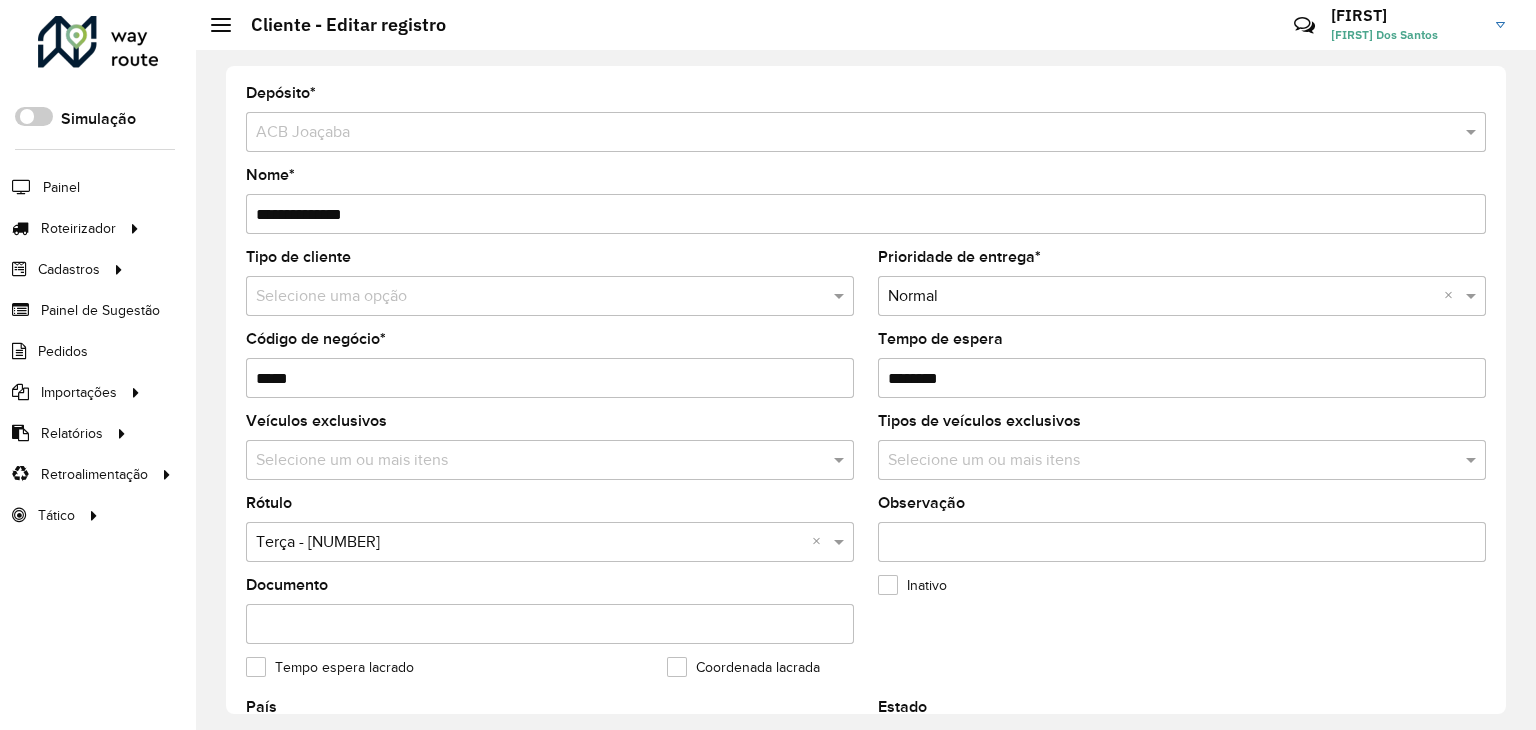 click on "Tipo de cliente  Selecione uma opção" 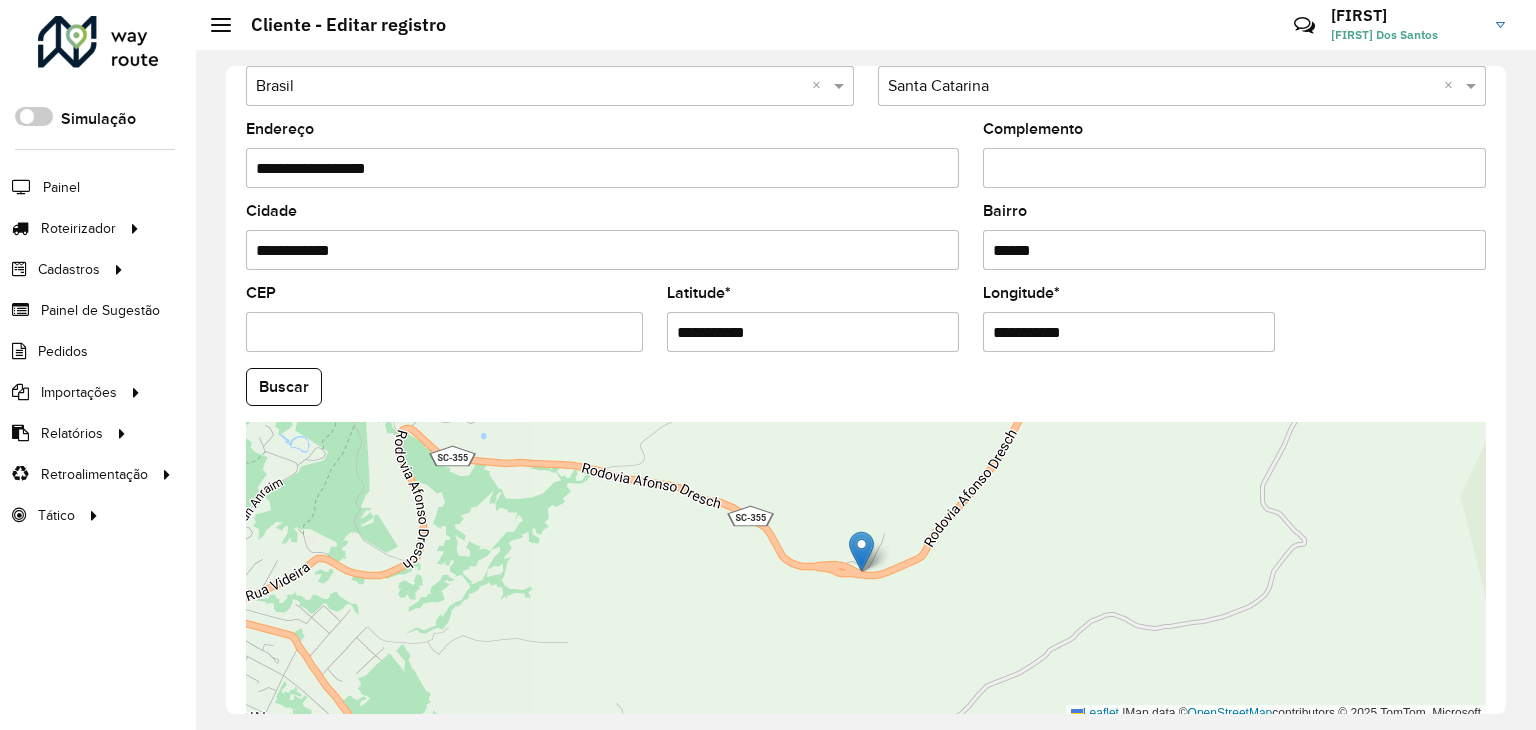 scroll, scrollTop: 750, scrollLeft: 0, axis: vertical 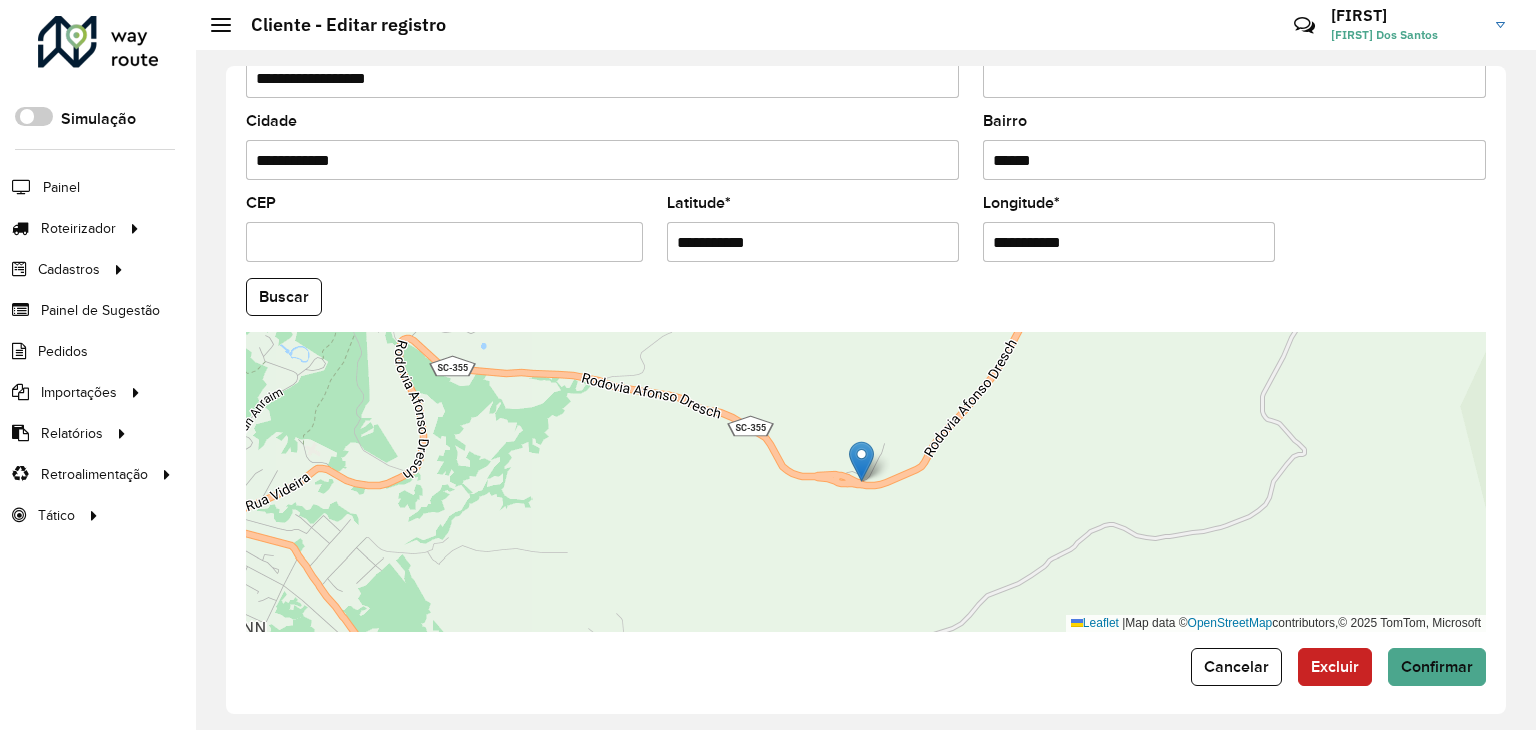 drag, startPoint x: 854, startPoint y: 233, endPoint x: 438, endPoint y: 274, distance: 418.01556 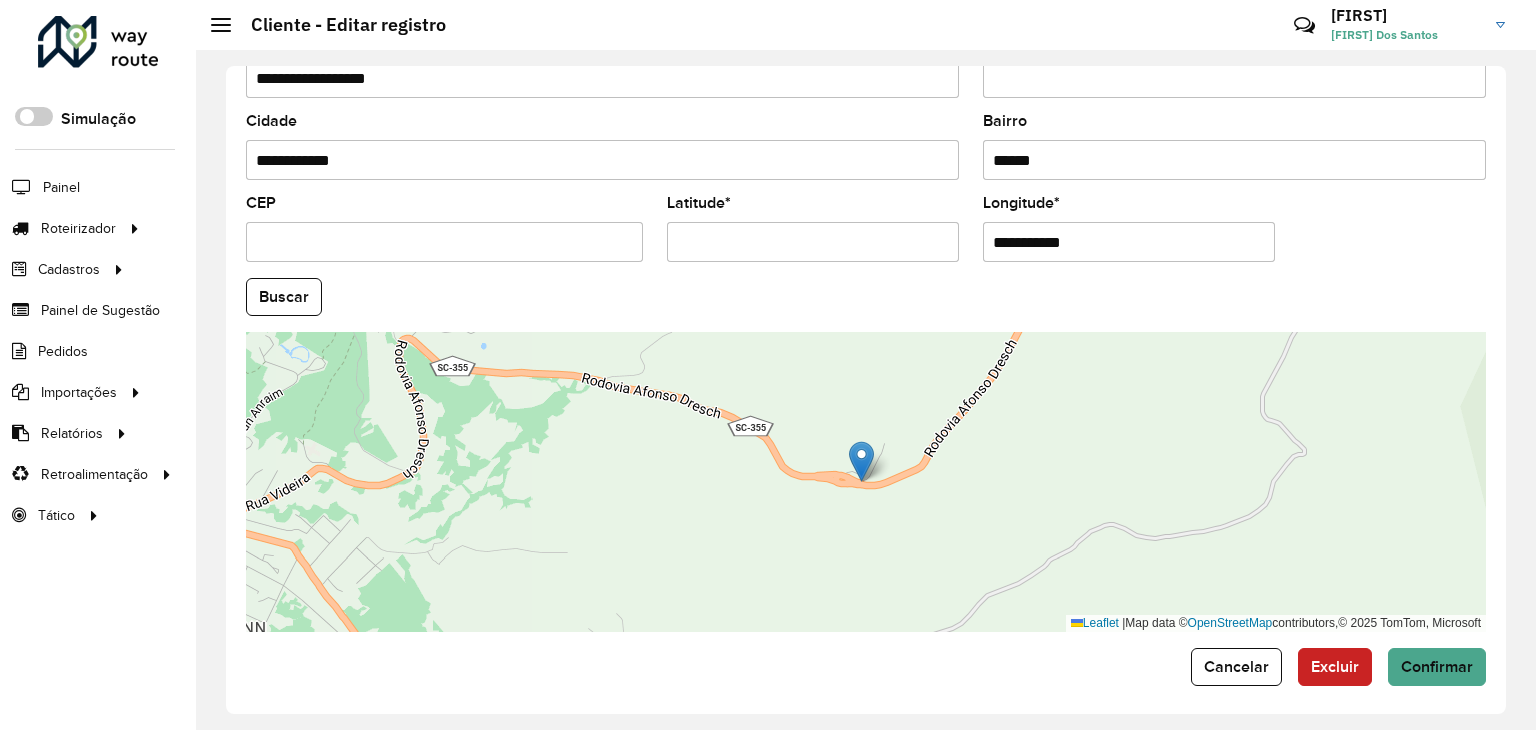 type 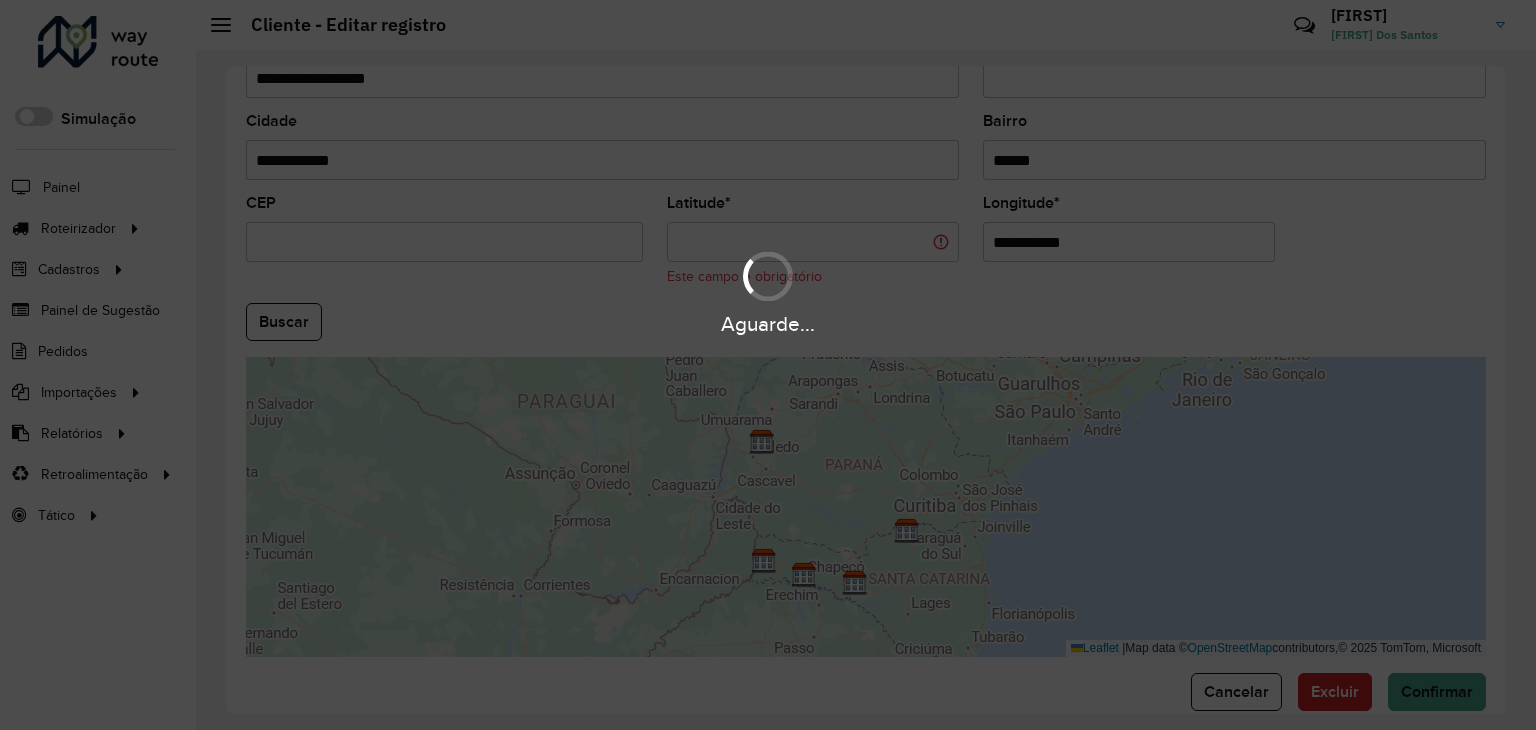 drag, startPoint x: 1158, startPoint y: 241, endPoint x: 655, endPoint y: 240, distance: 503.001 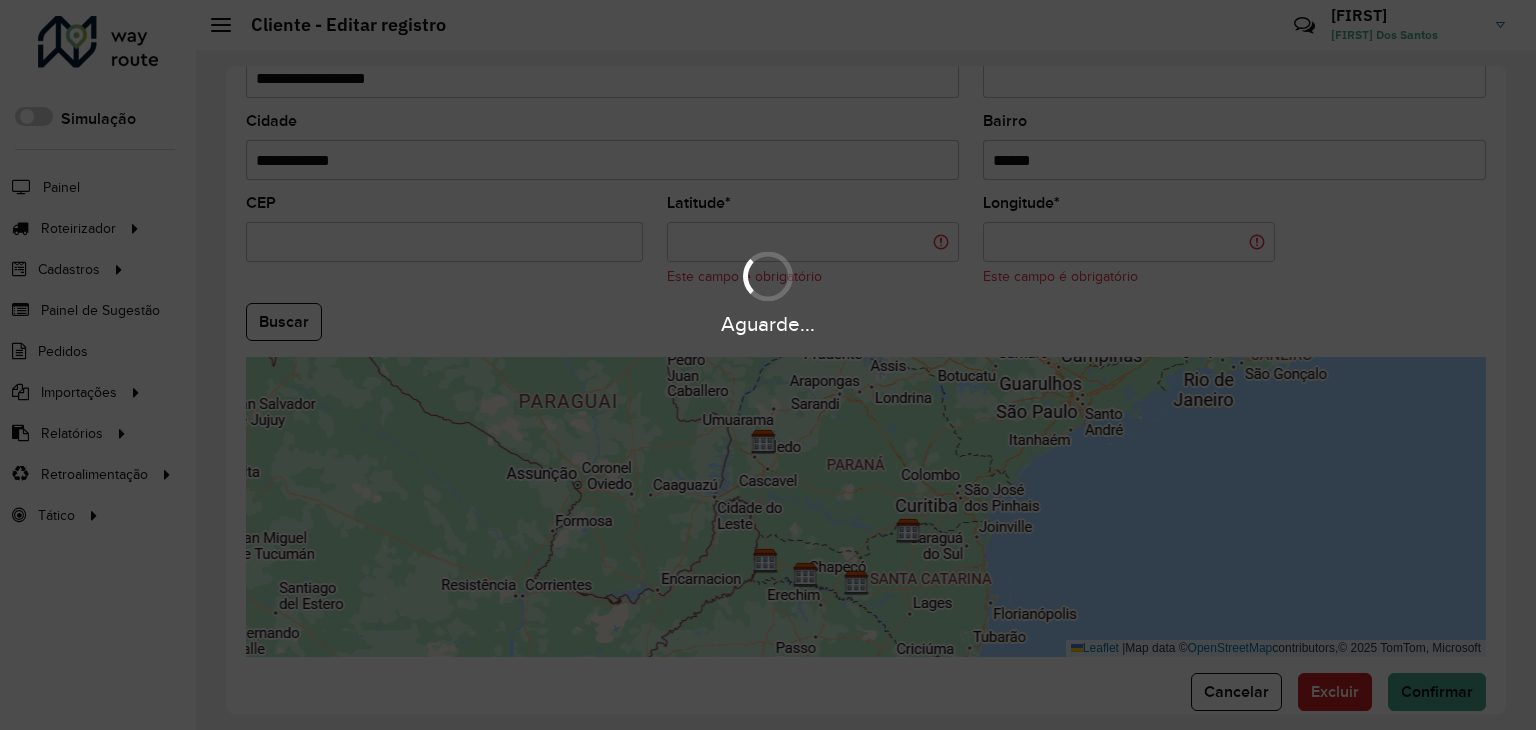 drag, startPoint x: 748, startPoint y: 225, endPoint x: 752, endPoint y: 254, distance: 29.274563 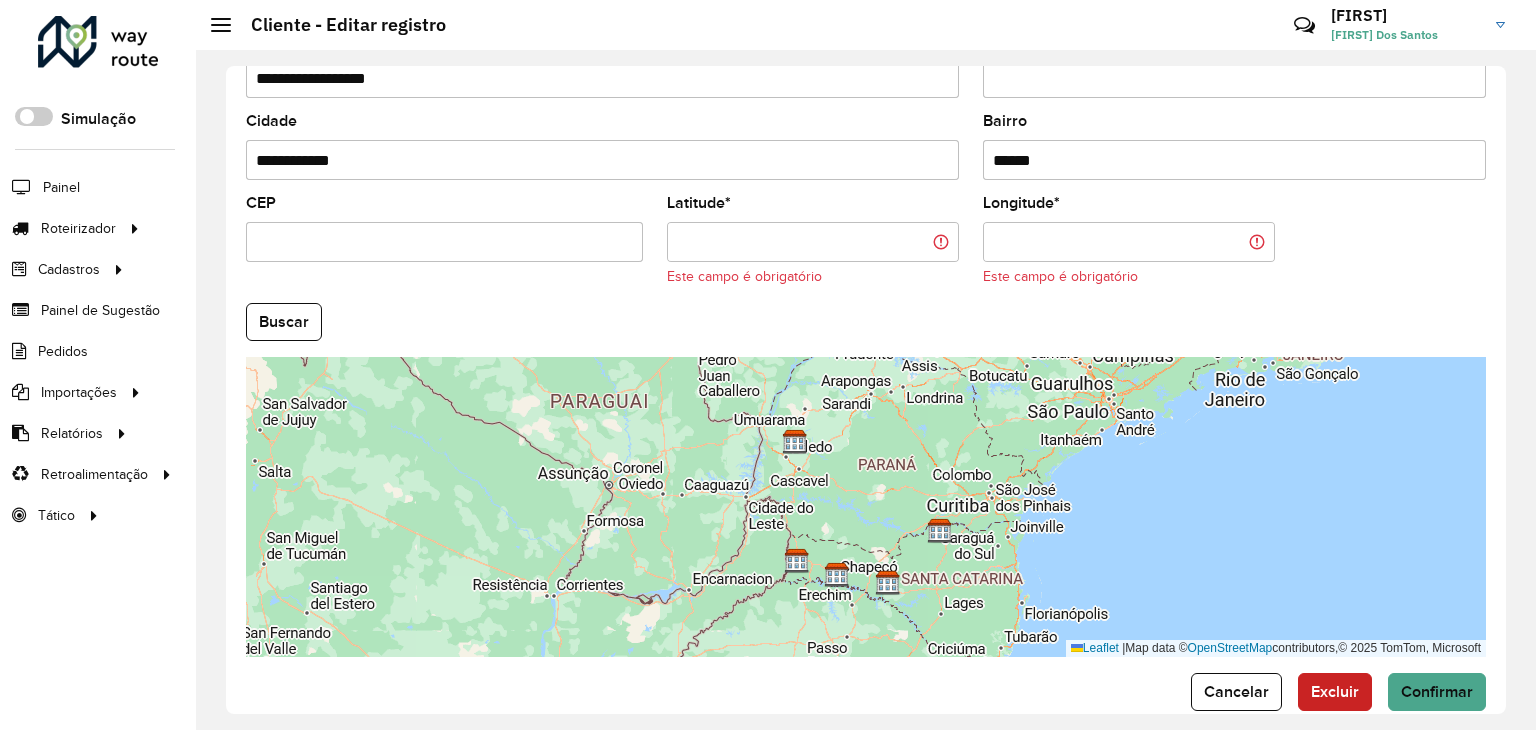 click on "Longitude  *" at bounding box center [1129, 242] 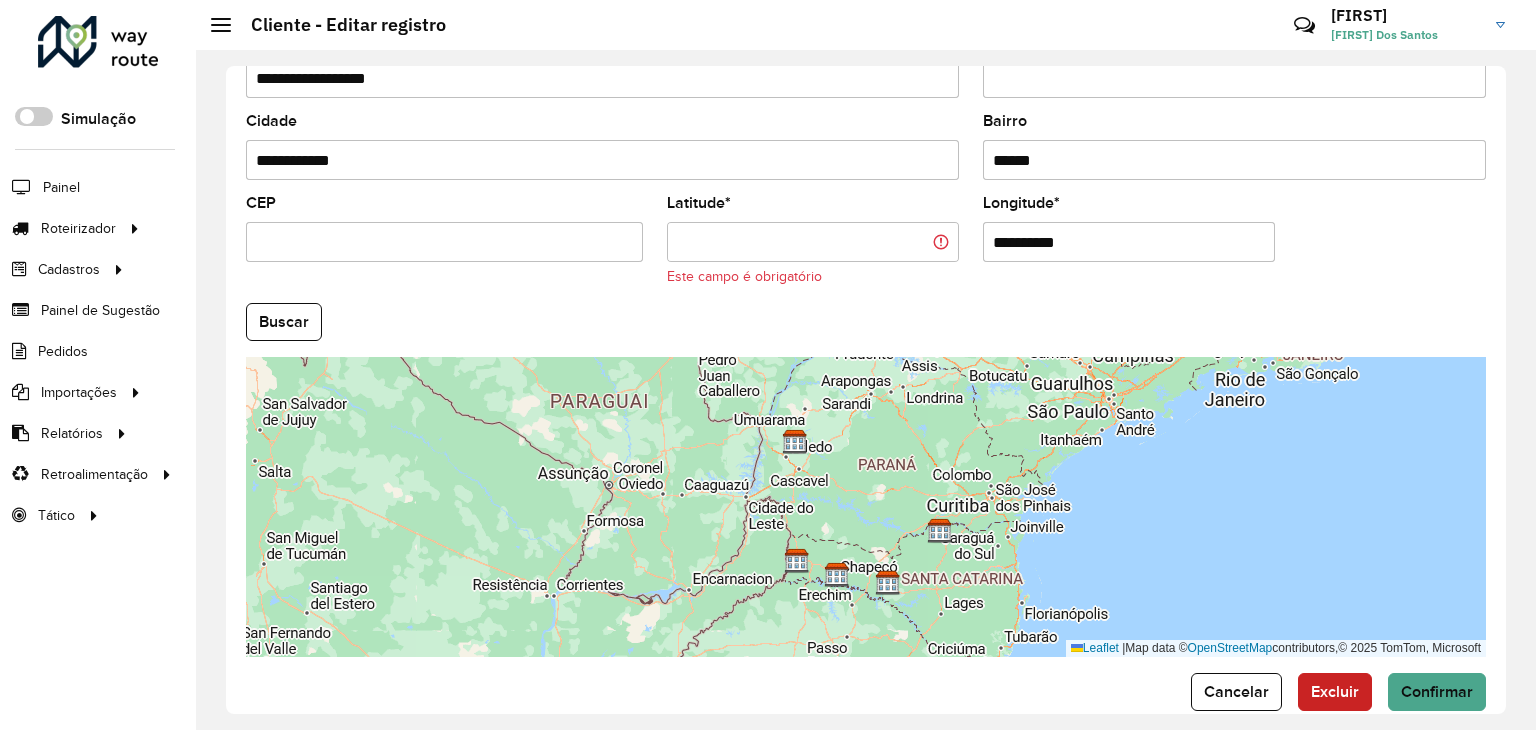 type on "**********" 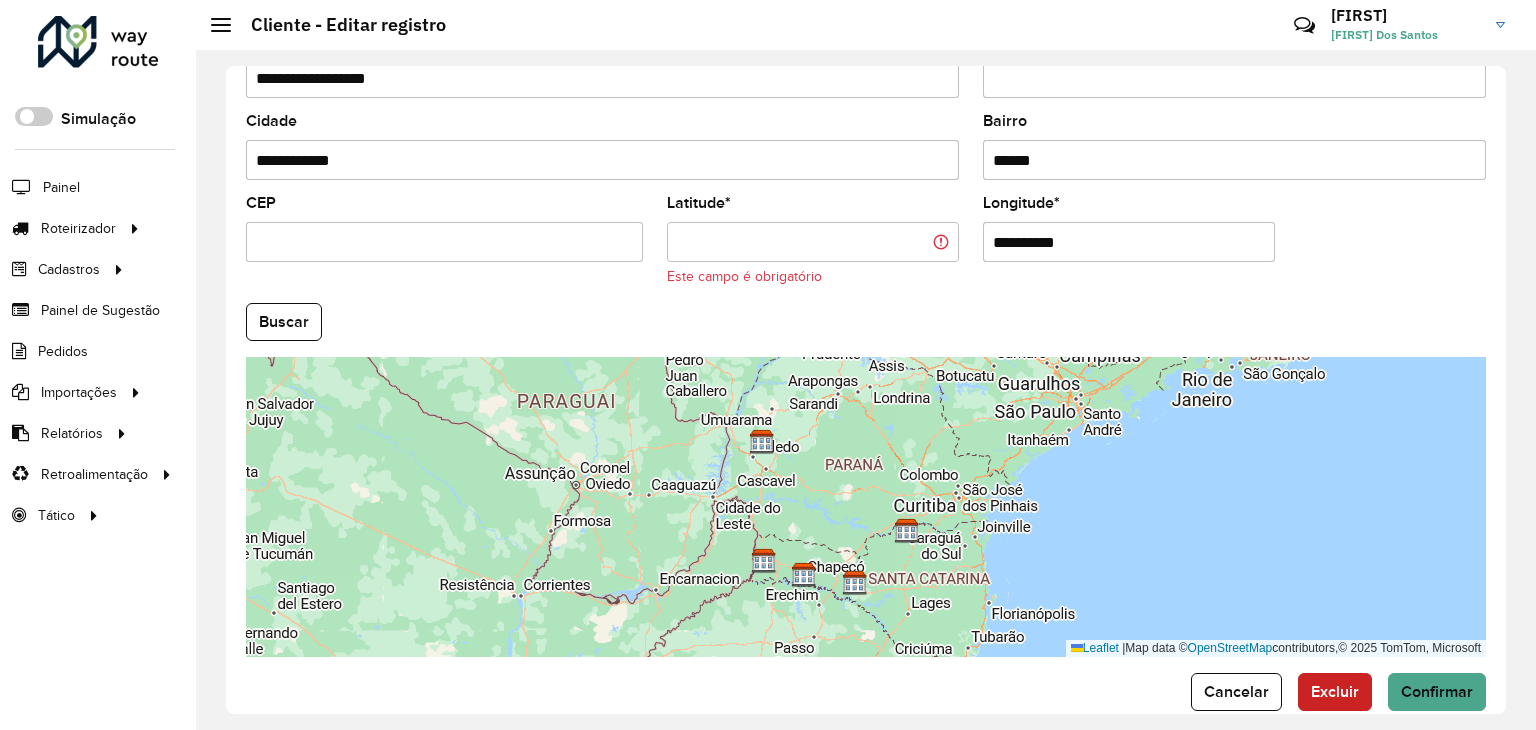 click on "Latitude  *" at bounding box center (813, 242) 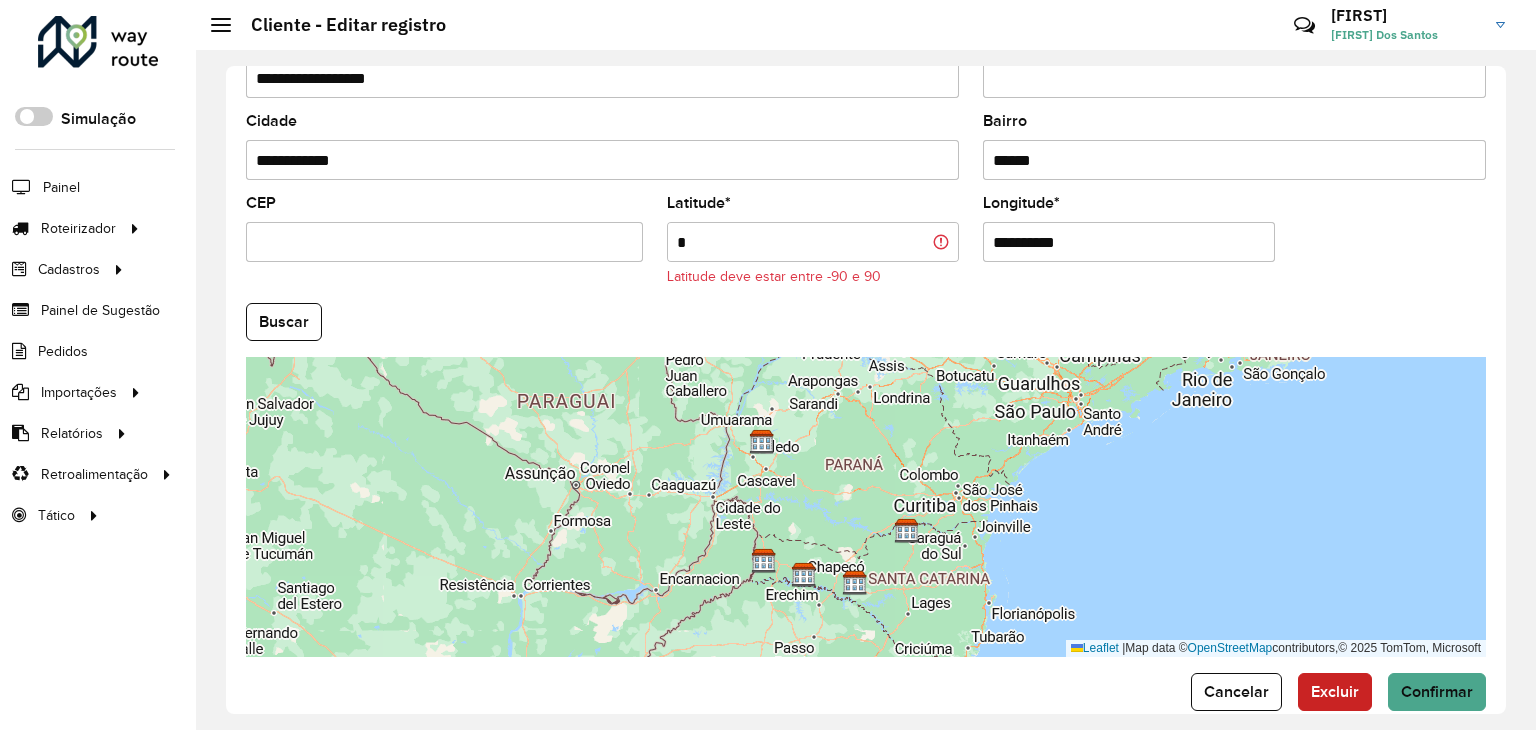 paste on "*********" 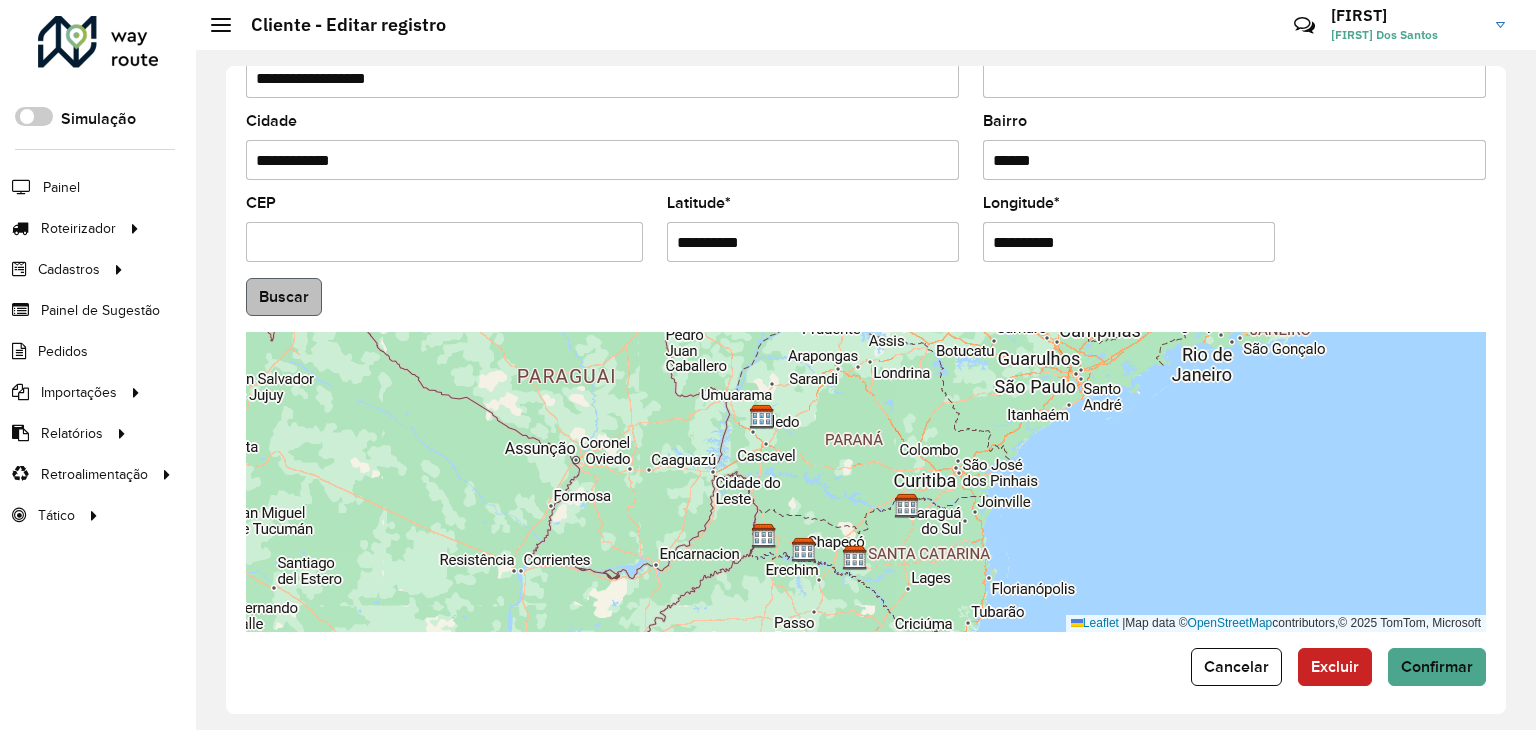 type on "**********" 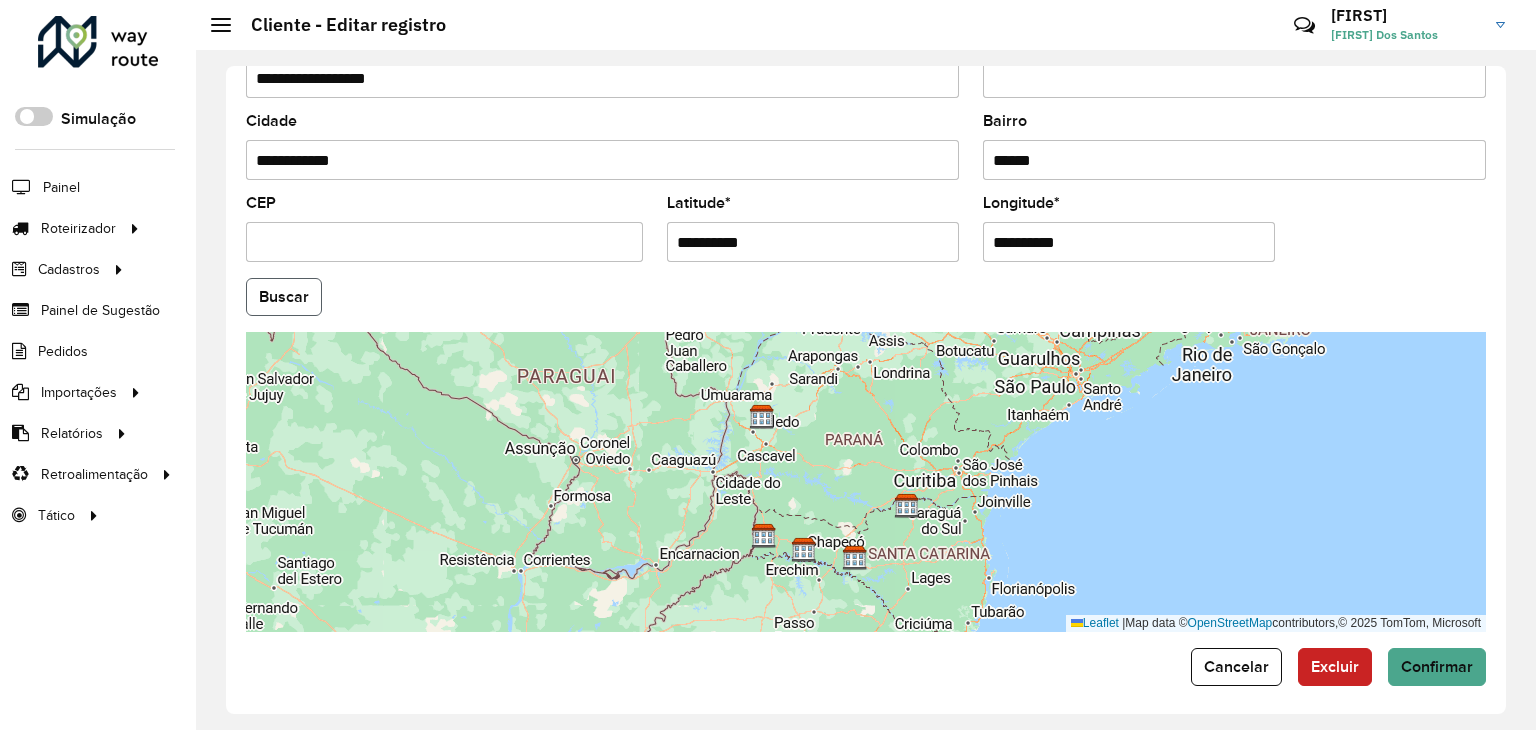 click on "Aguarde... Pop-up bloqueado! Seu navegador bloqueou automáticamente a abertura de uma nova janela. Acesse as configurações e adicione o endereço do sistema a lista de permissão. Fechar Roteirizador AmbevTech Simulação Painel Roteirizador Entregas Vendas Cadastros Checkpoint Classificações de venda Cliente Condição de pagamento Consulta de setores Depósito Disponibilidade de veículos Fator tipo de produto Gabarito planner Grupo Rota Fator Tipo Produto Grupo de Depósito Grupo de rotas exclusiva Grupo de setores Jornada Layout integração Modelo Motorista Multi Depósito Painel de sugestão Parada Pedágio Perfil de Vendedor Ponto de apoio Ponto de apoio FAD Prioridade pedido Produto Restrição de Atendimento Planner Rodízio de placa Rota exclusiva FAD Rótulo Setor Setor Planner Tempo de parada de refeição Tipo de cliente Tipo de veículo Tipo de veículo RN Transportadora Usuário Vendedor Veículo Painel de Sugestão Pedidos Importações Classificação e volume de venda Clientes *" at bounding box center (768, 365) 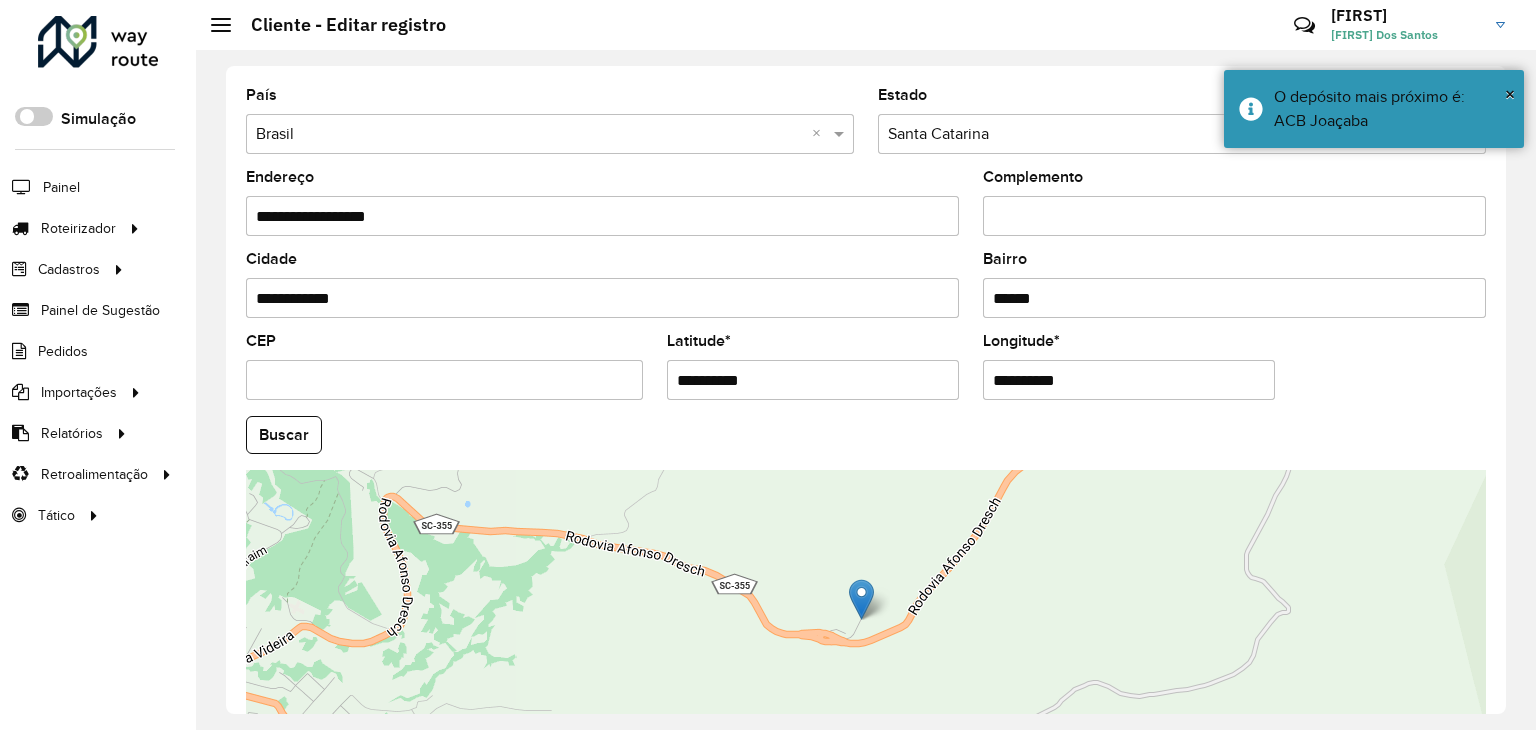 scroll, scrollTop: 750, scrollLeft: 0, axis: vertical 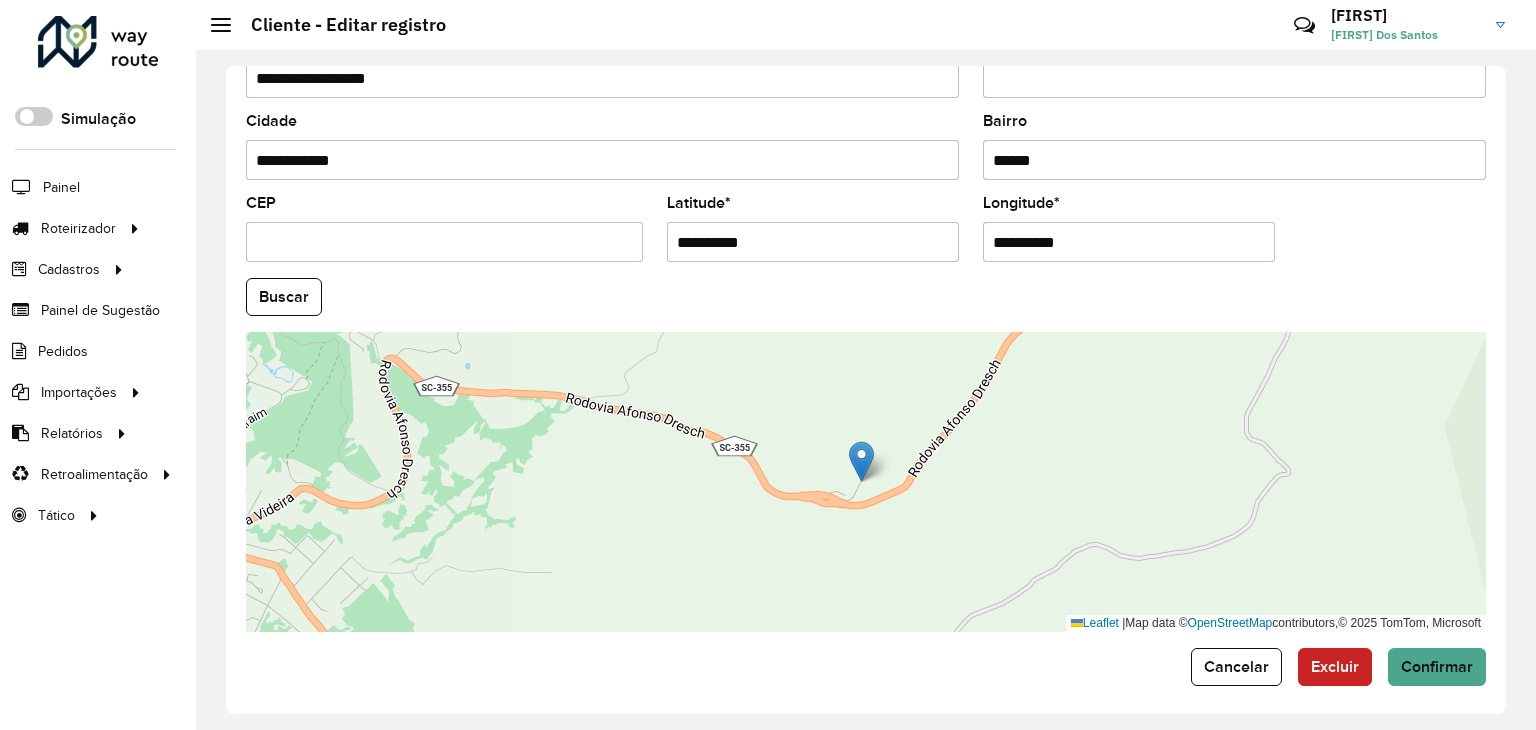 click on "Buscar" 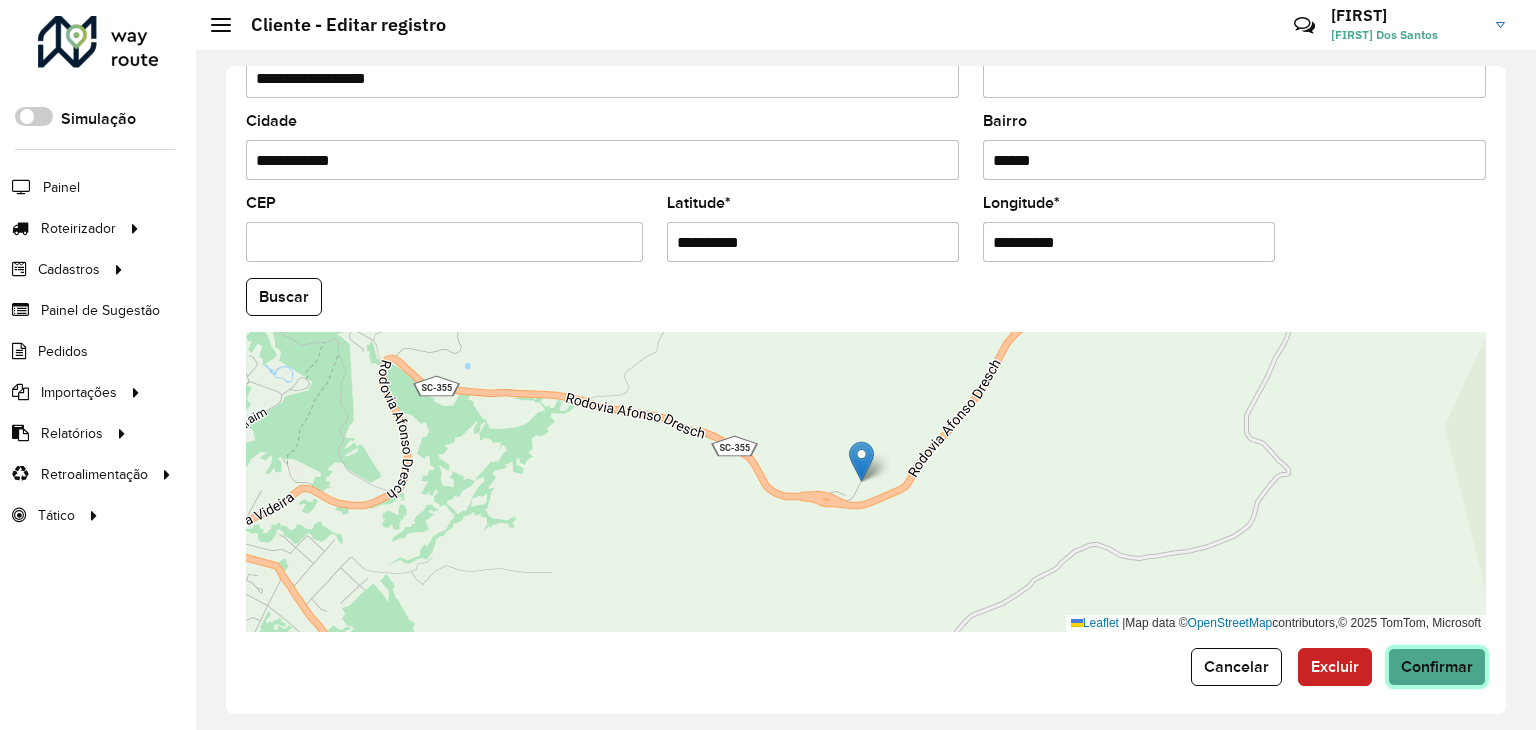 click on "Confirmar" 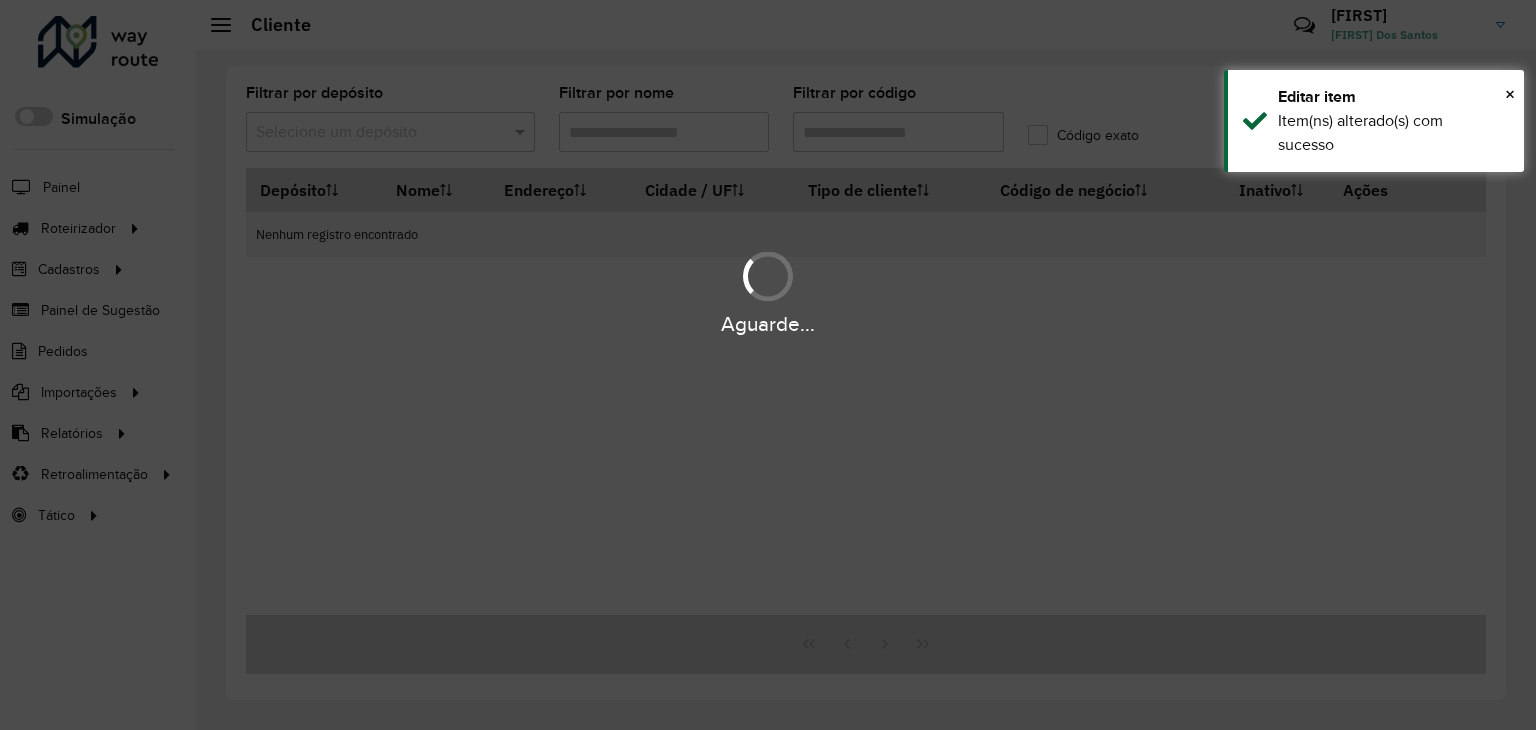 type on "*****" 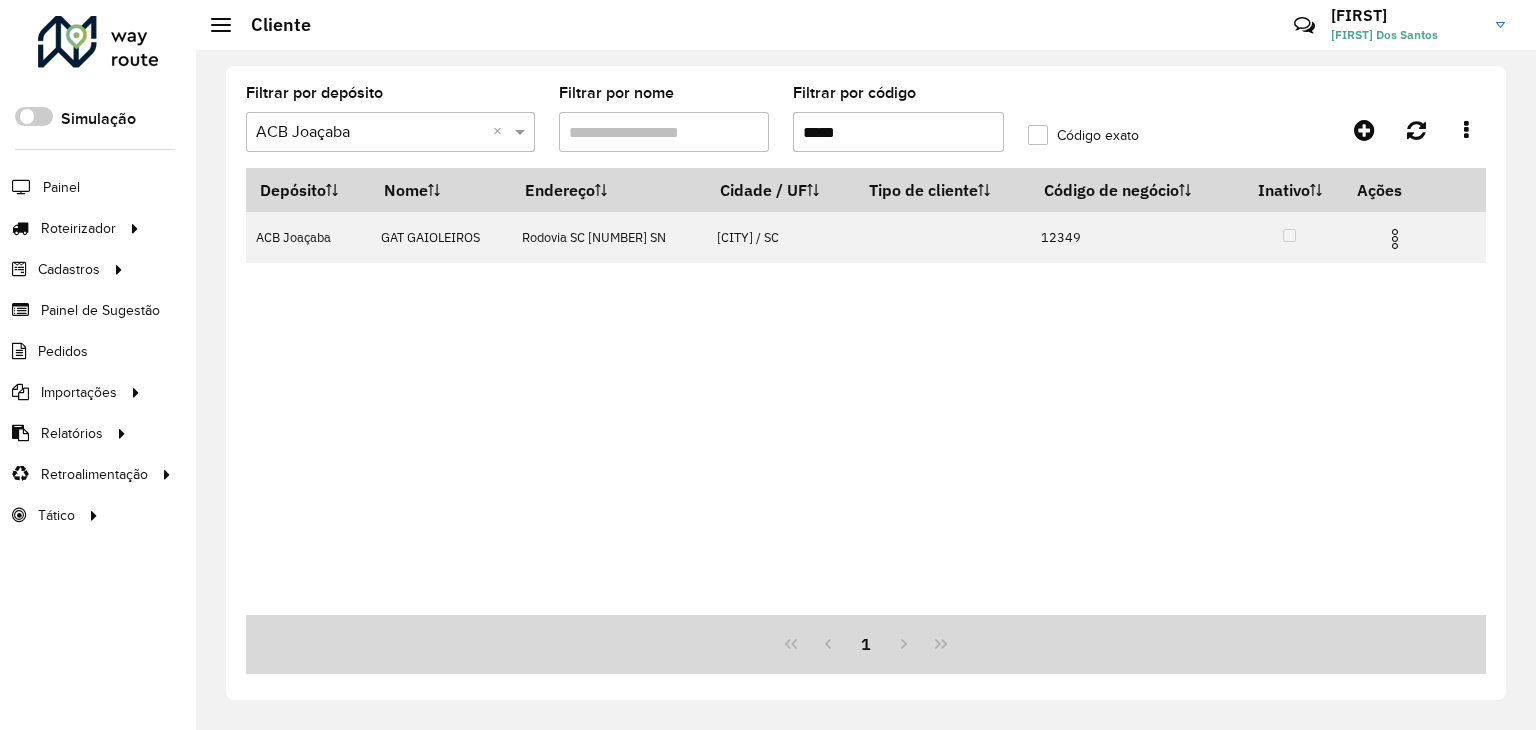 click 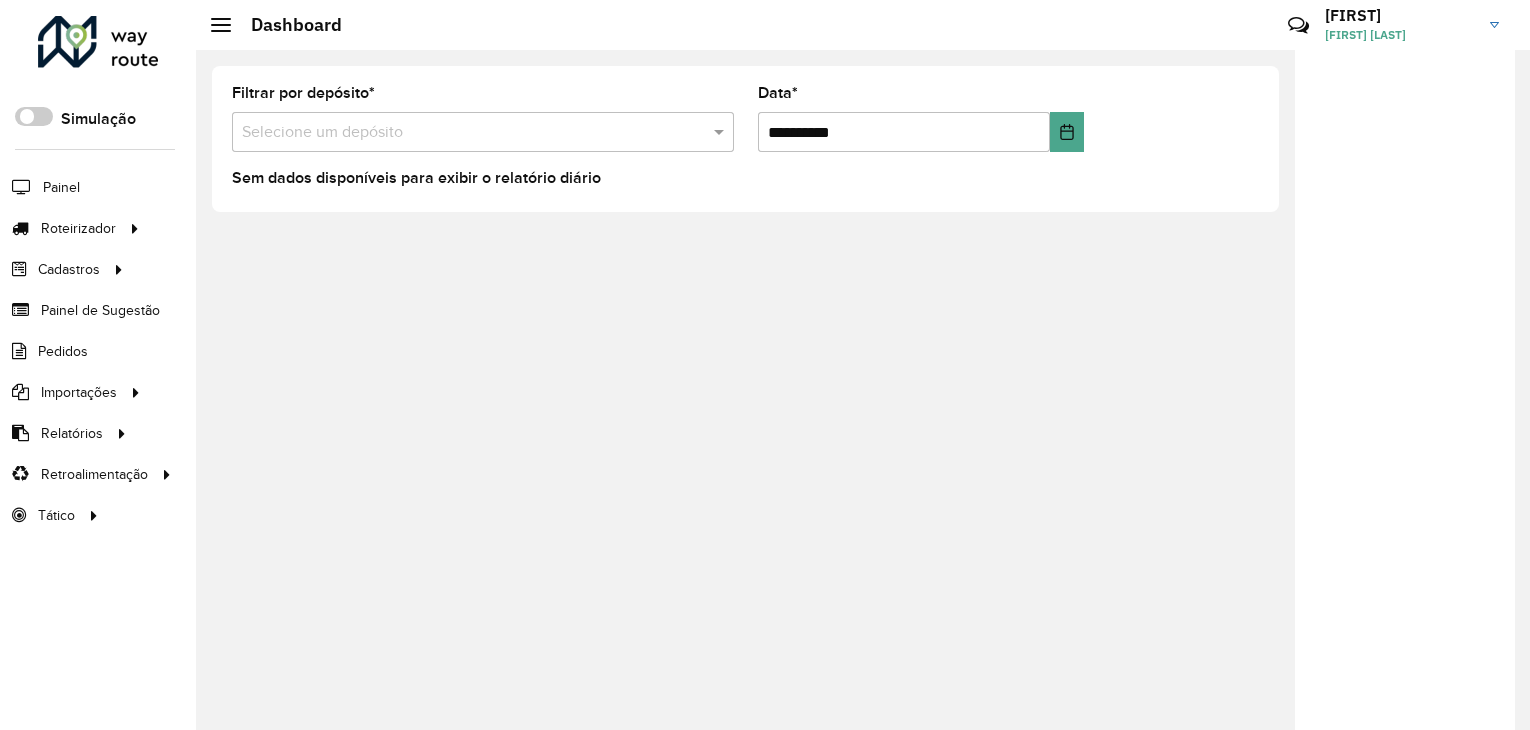 scroll, scrollTop: 0, scrollLeft: 0, axis: both 